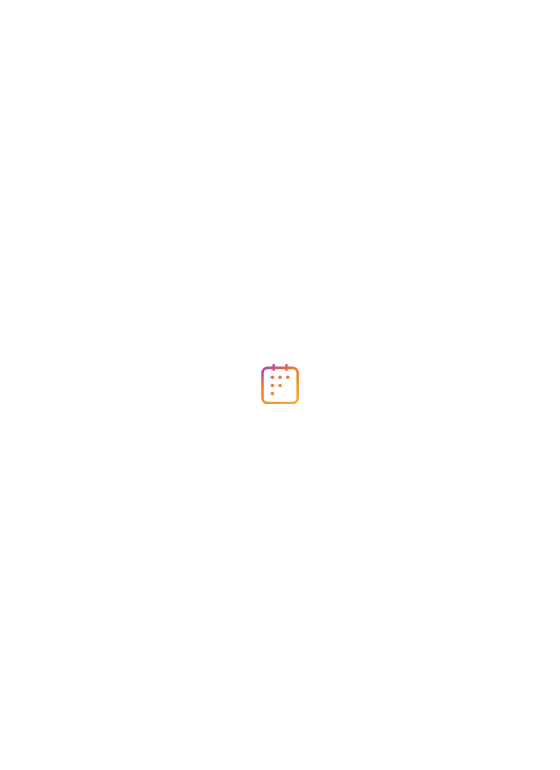 scroll, scrollTop: 0, scrollLeft: 0, axis: both 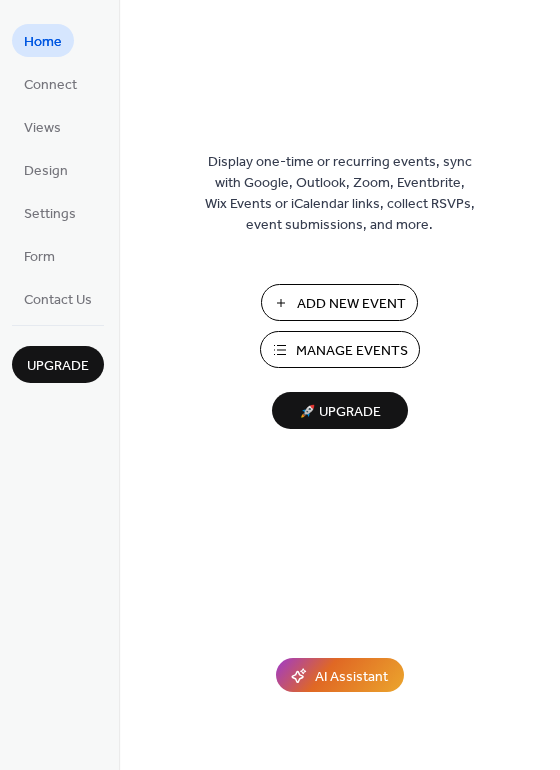 click on "Home" at bounding box center [43, 42] 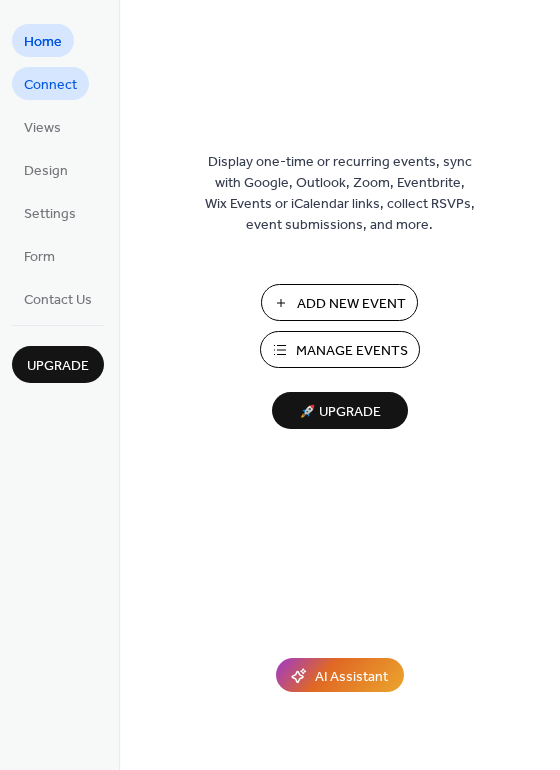click on "Connect" at bounding box center [50, 85] 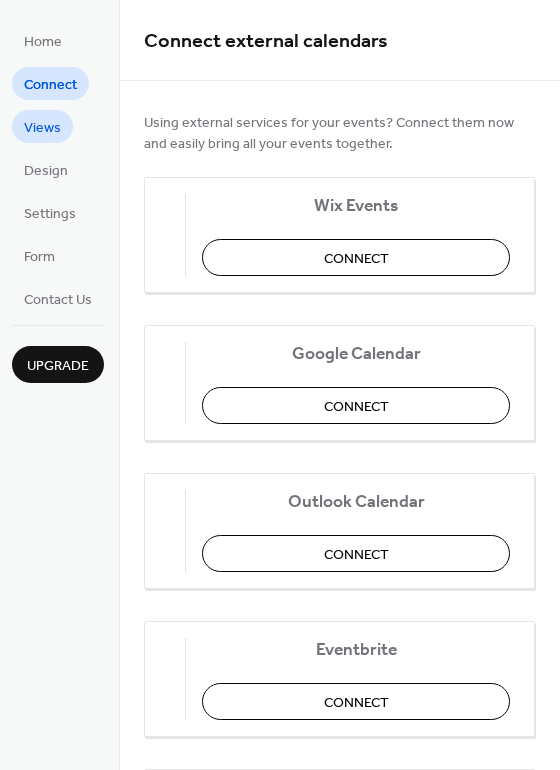 click on "Views" at bounding box center [42, 128] 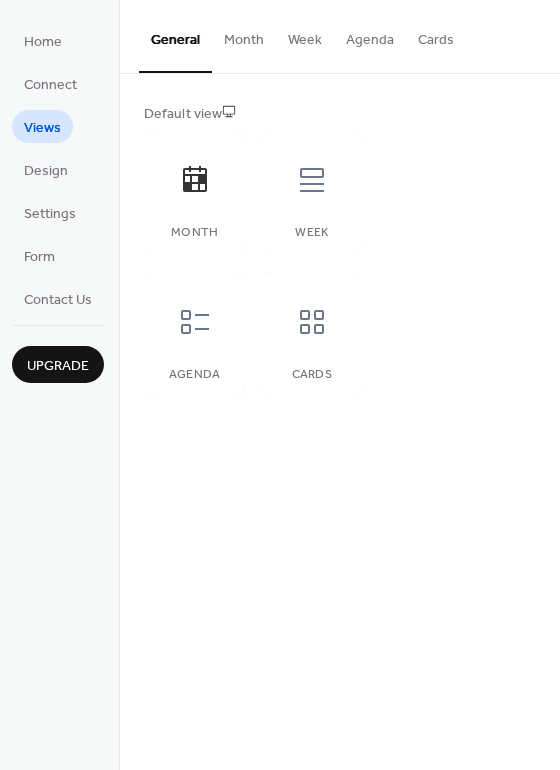 click on "Home Connect Views Design Settings Form Contact Us" at bounding box center (58, 169) 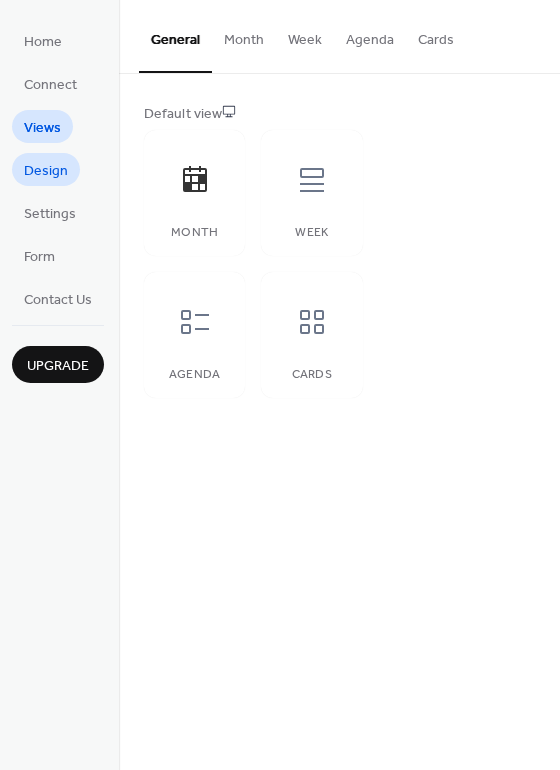 click on "Design" at bounding box center (46, 169) 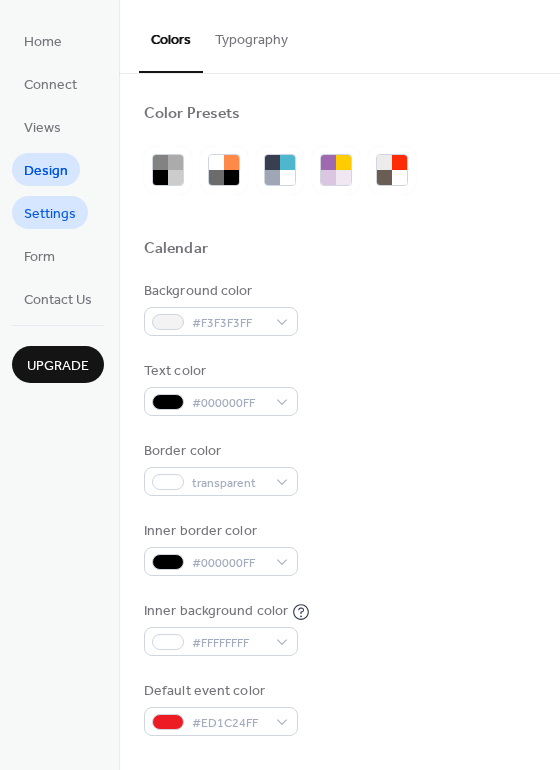 click on "Settings" at bounding box center [50, 212] 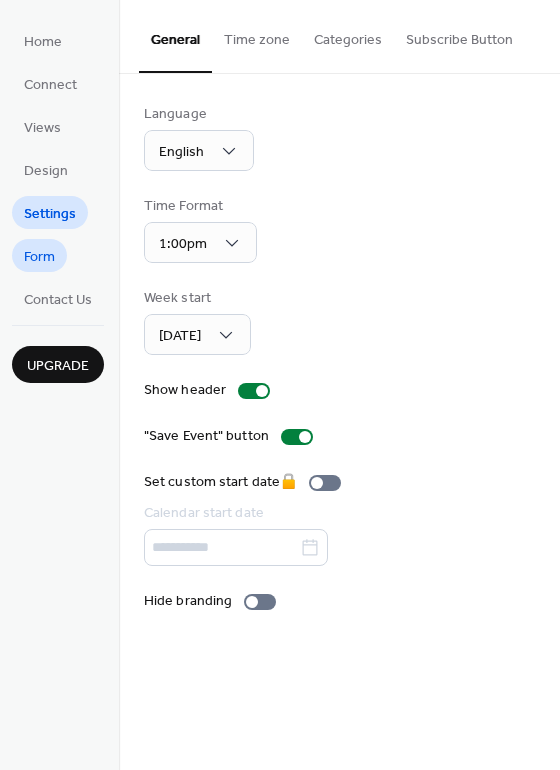 click on "Form" at bounding box center [39, 257] 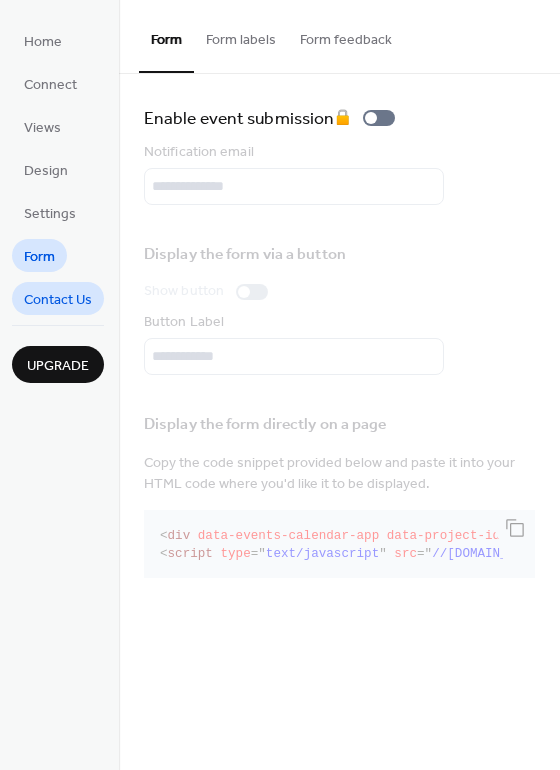 click on "Contact Us" at bounding box center [58, 300] 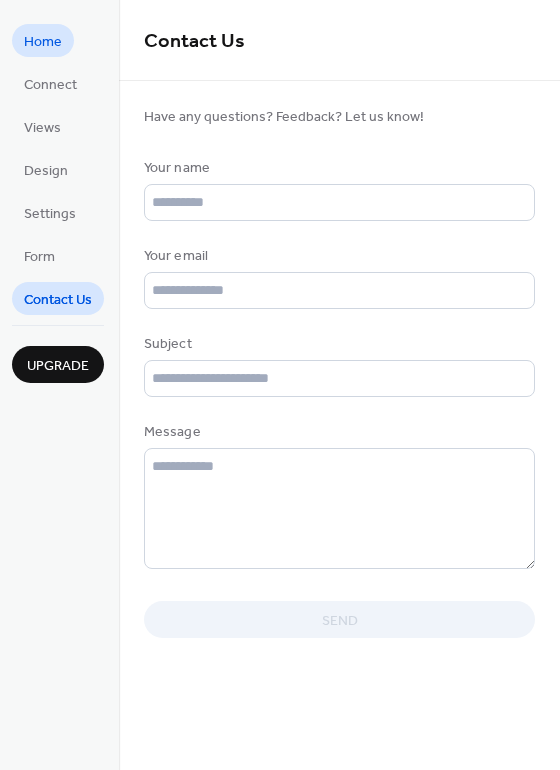 click on "Home" at bounding box center (43, 42) 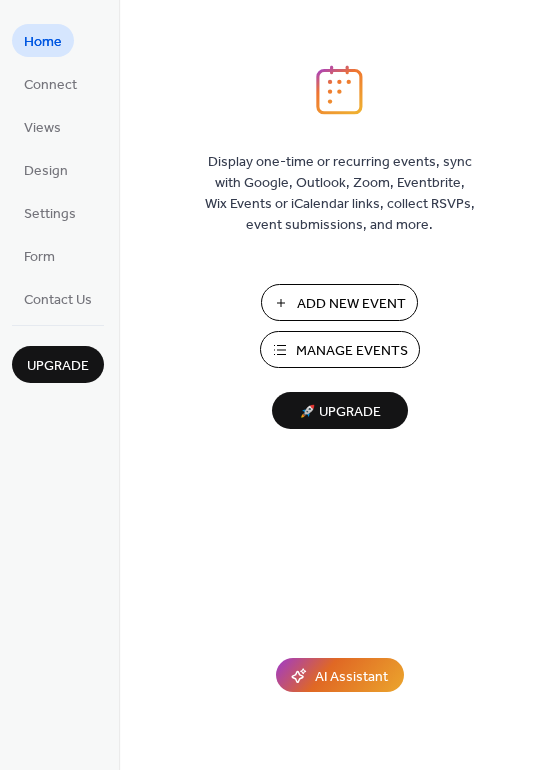 click on "Manage Events" at bounding box center [352, 351] 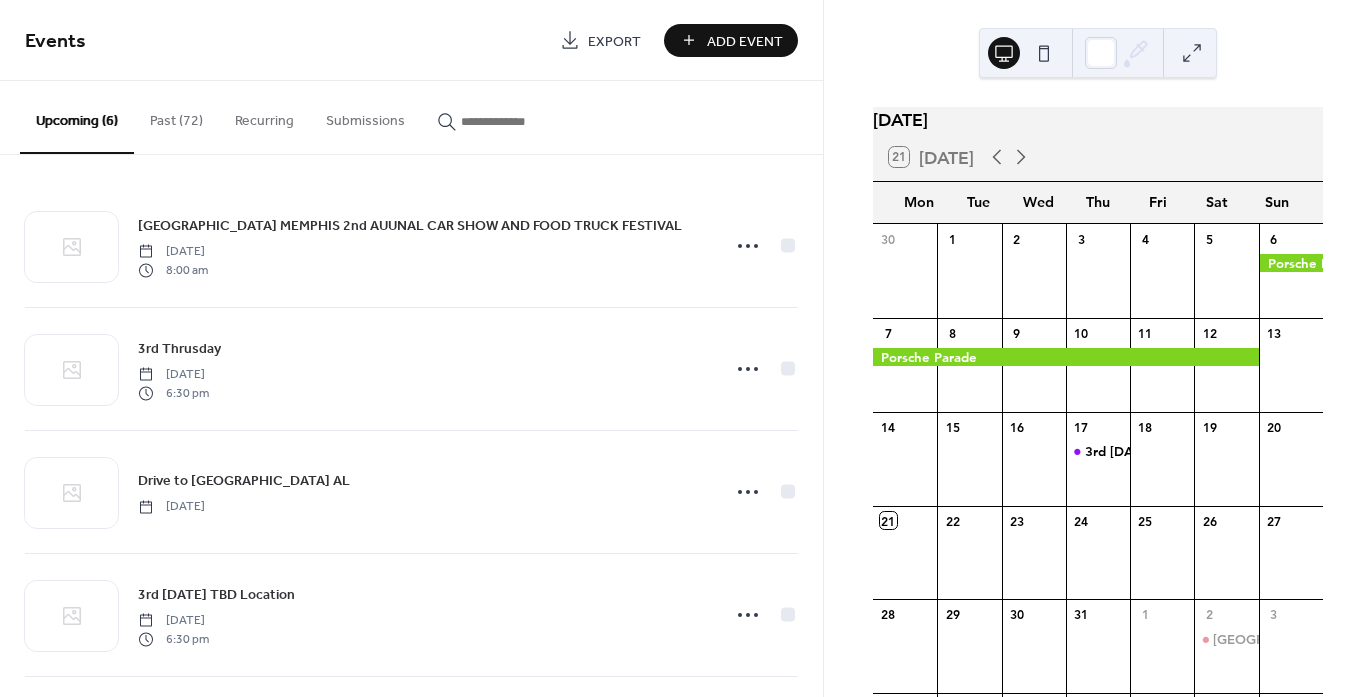 scroll, scrollTop: 0, scrollLeft: 0, axis: both 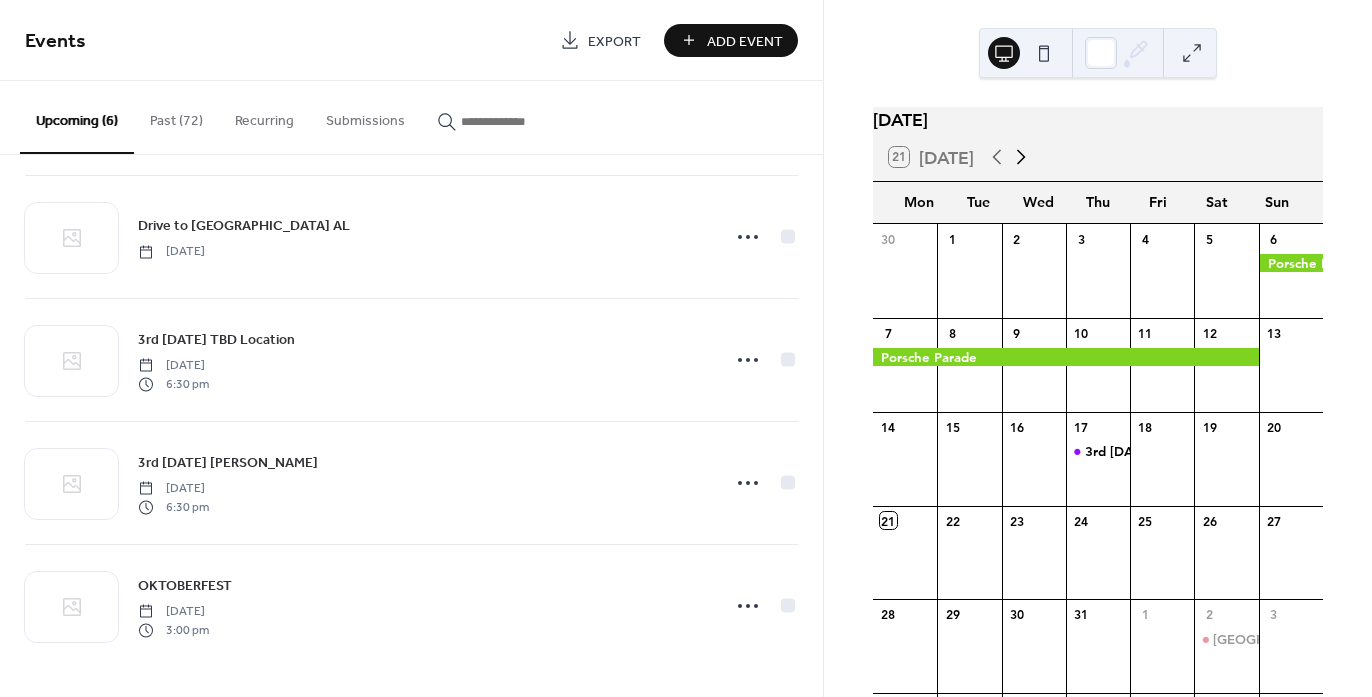 click 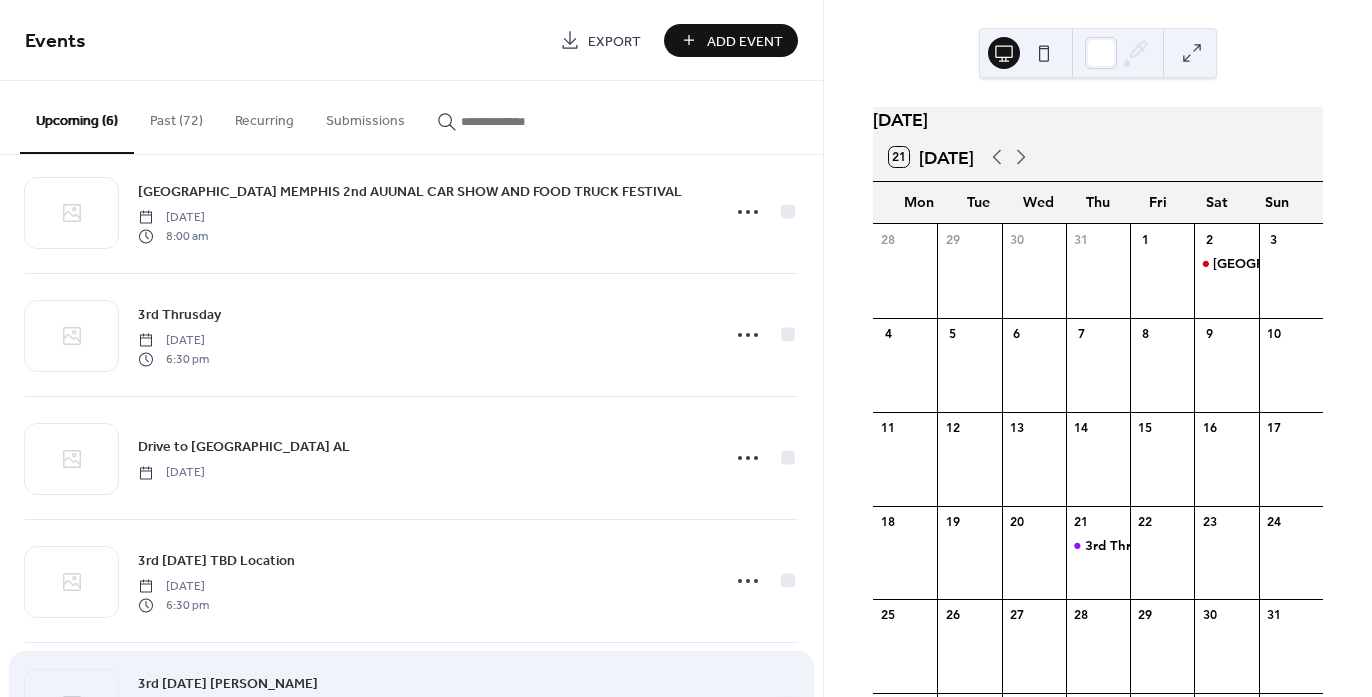scroll, scrollTop: 0, scrollLeft: 0, axis: both 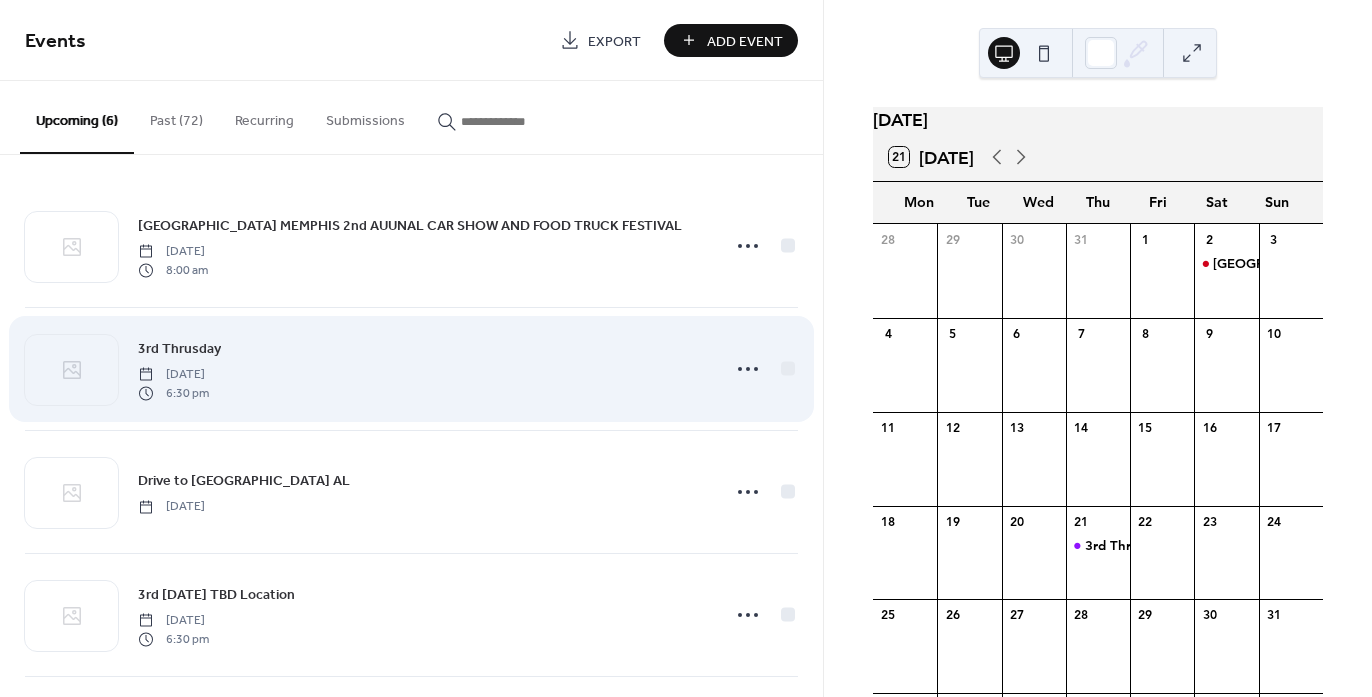 click on "Thursday, August 21, 2025" at bounding box center (173, 375) 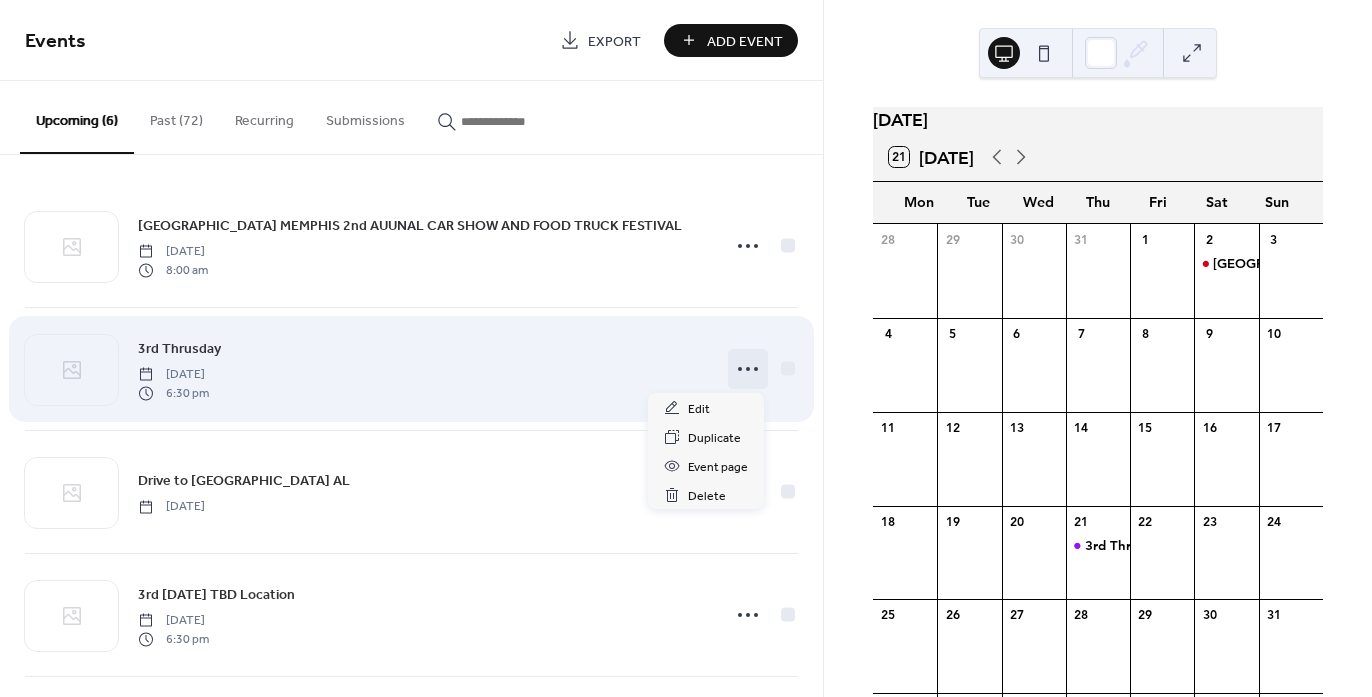 click 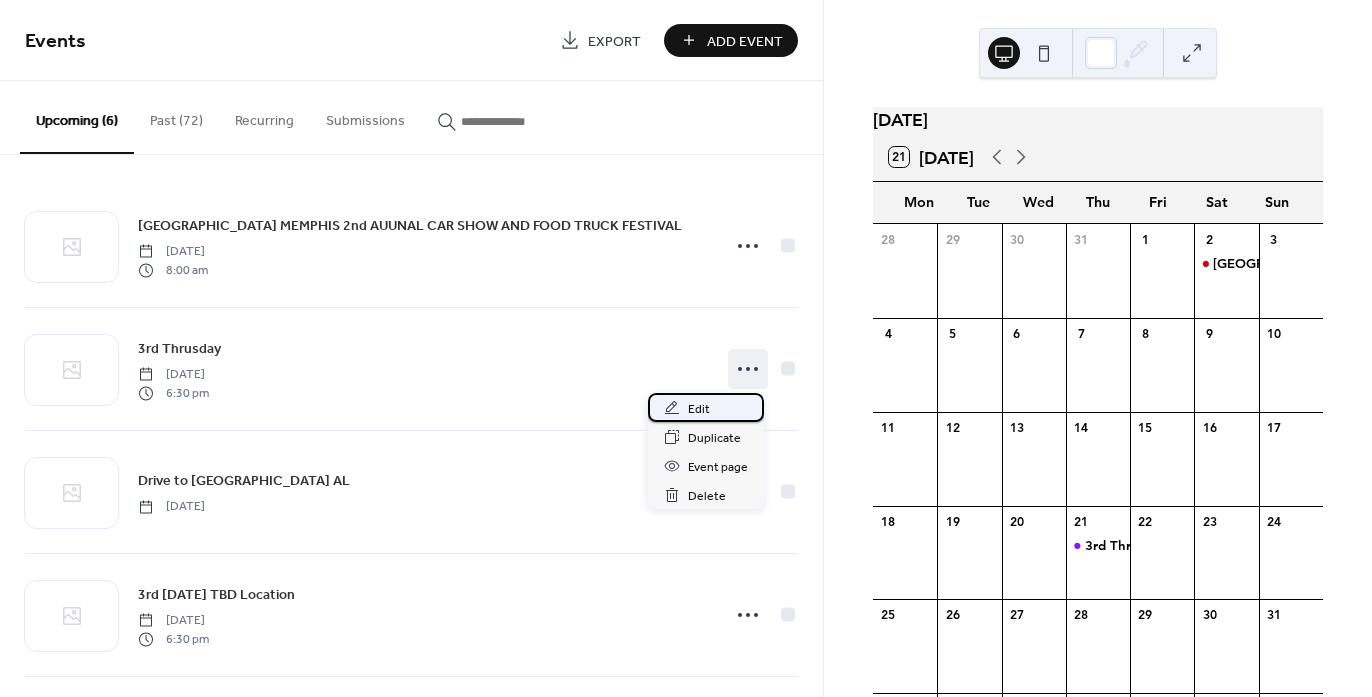 click on "Edit" at bounding box center [699, 409] 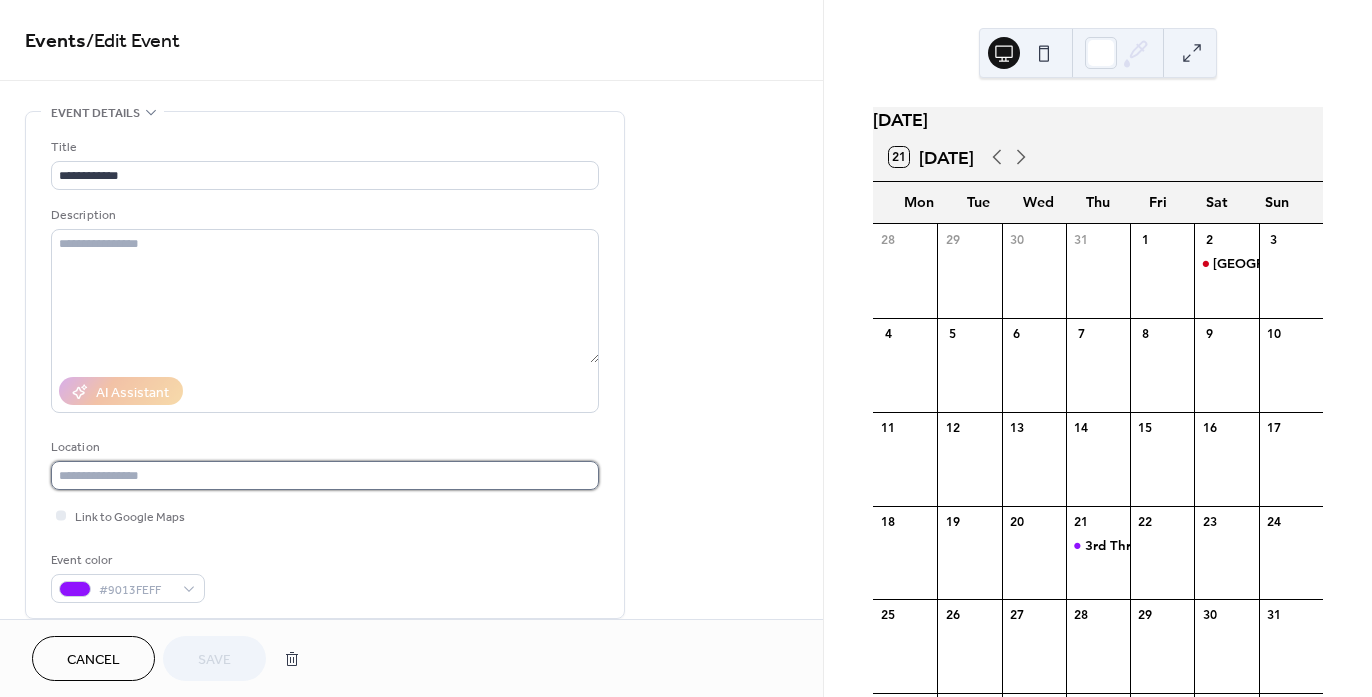 click at bounding box center [325, 475] 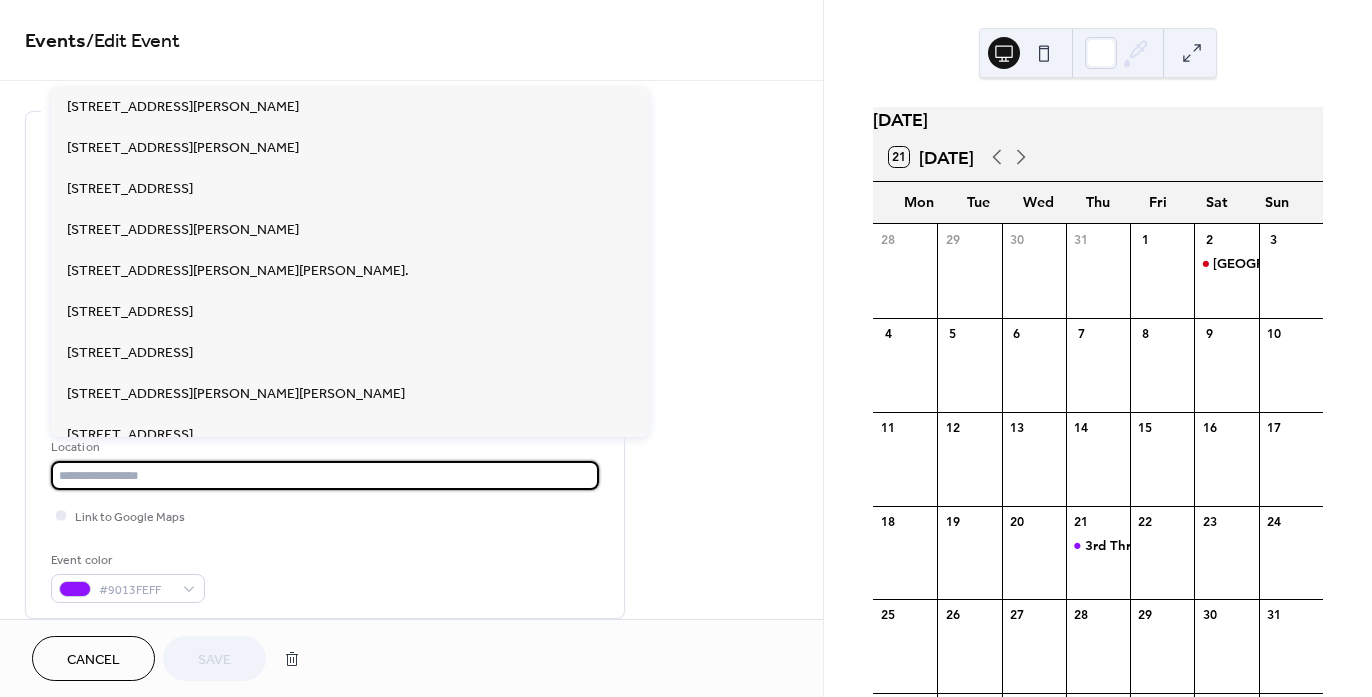 paste on "**********" 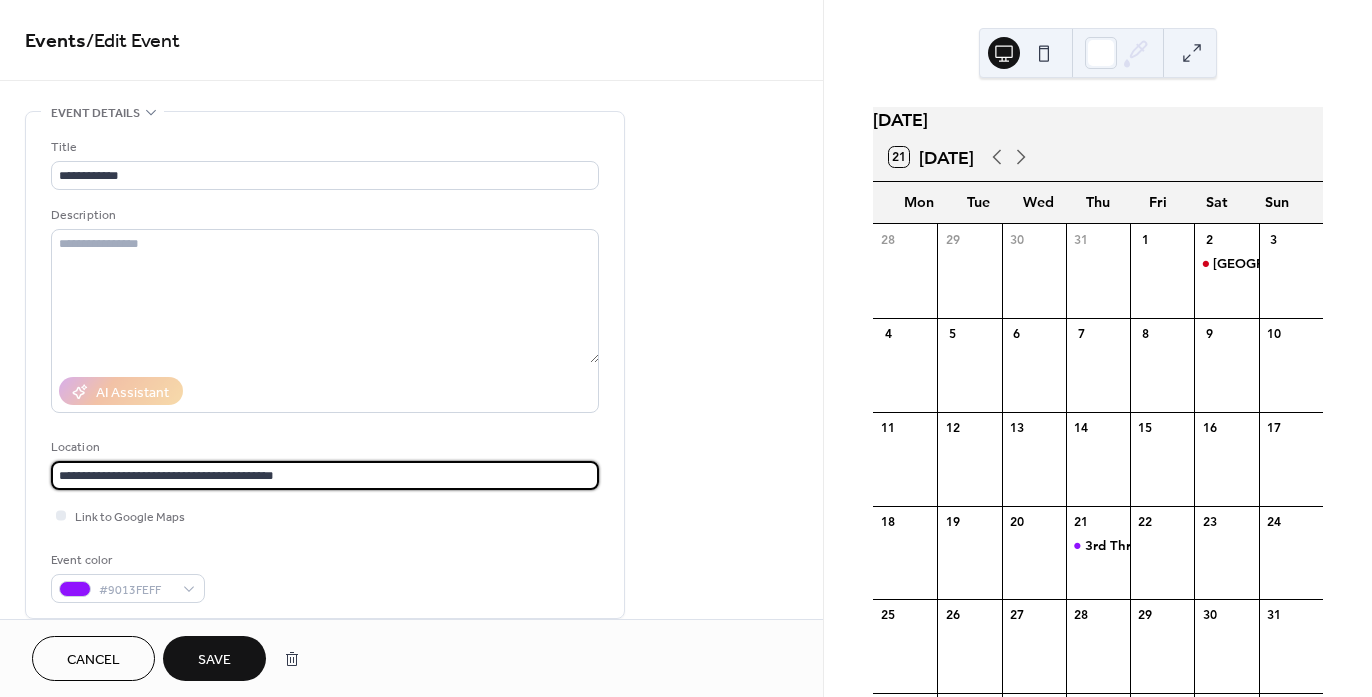 click on "**********" at bounding box center (325, 475) 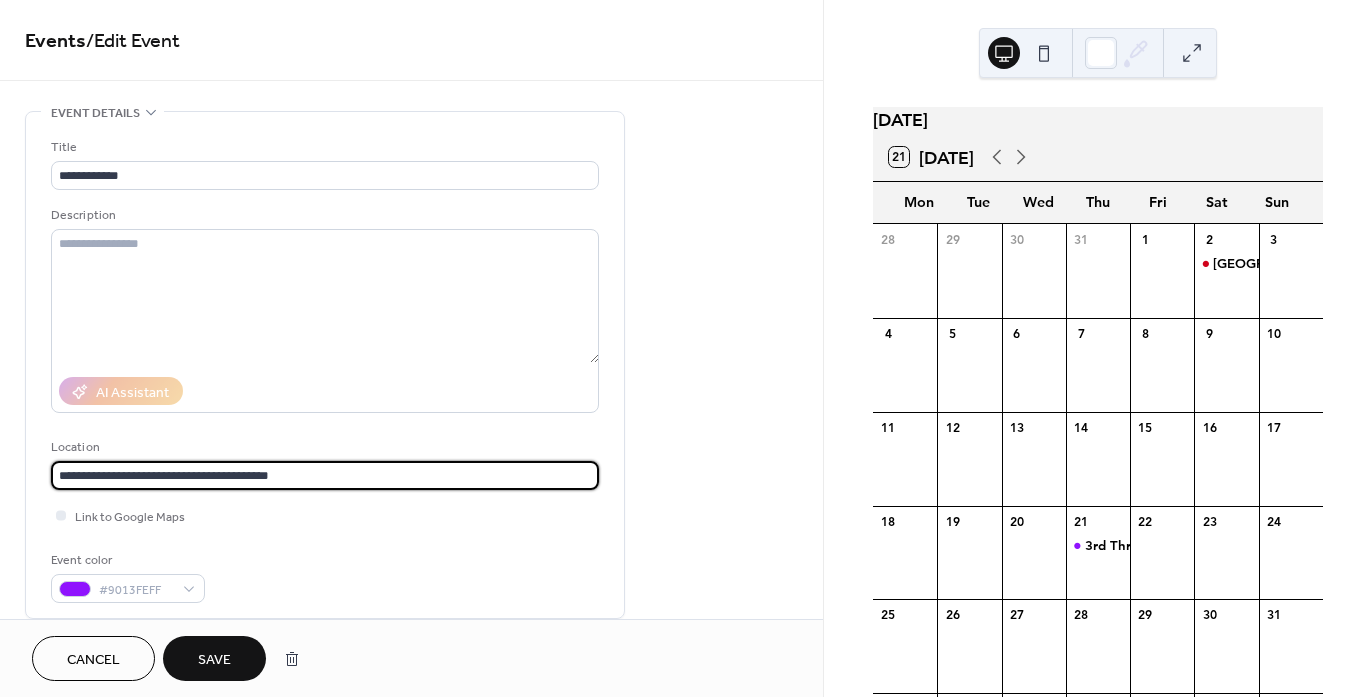 click on "**********" at bounding box center [325, 475] 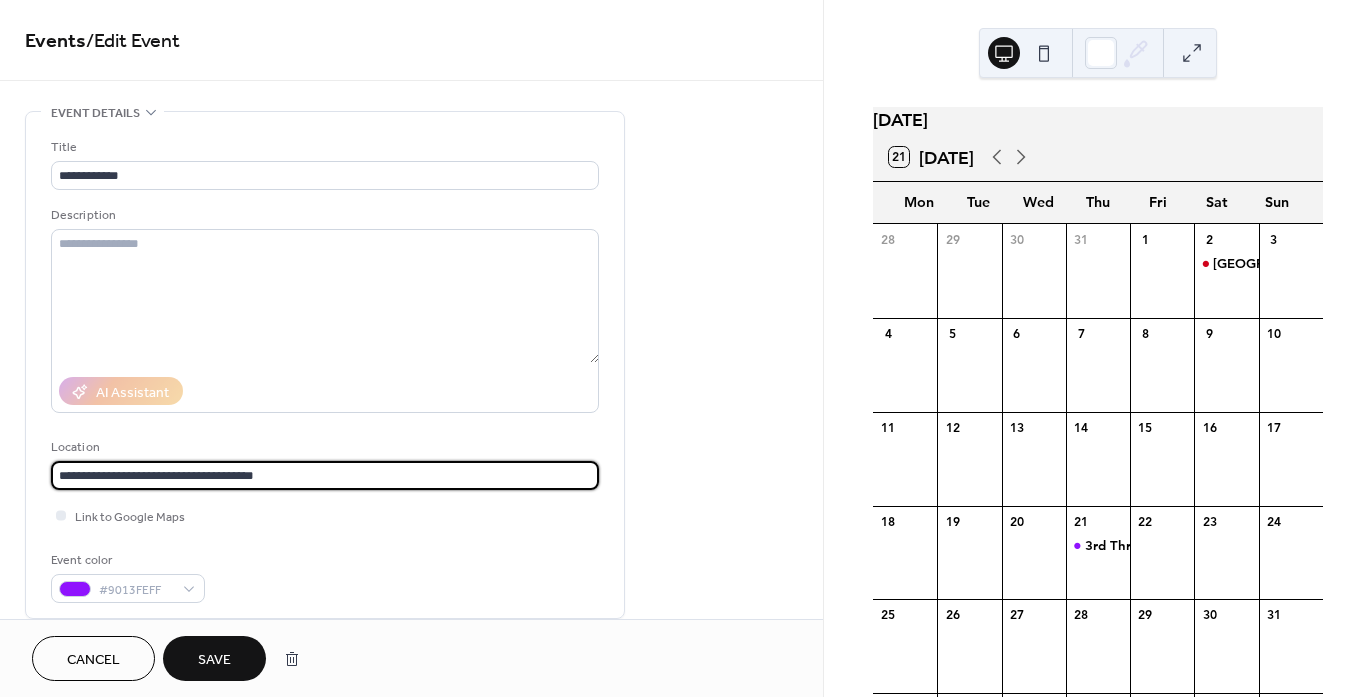 type on "**********" 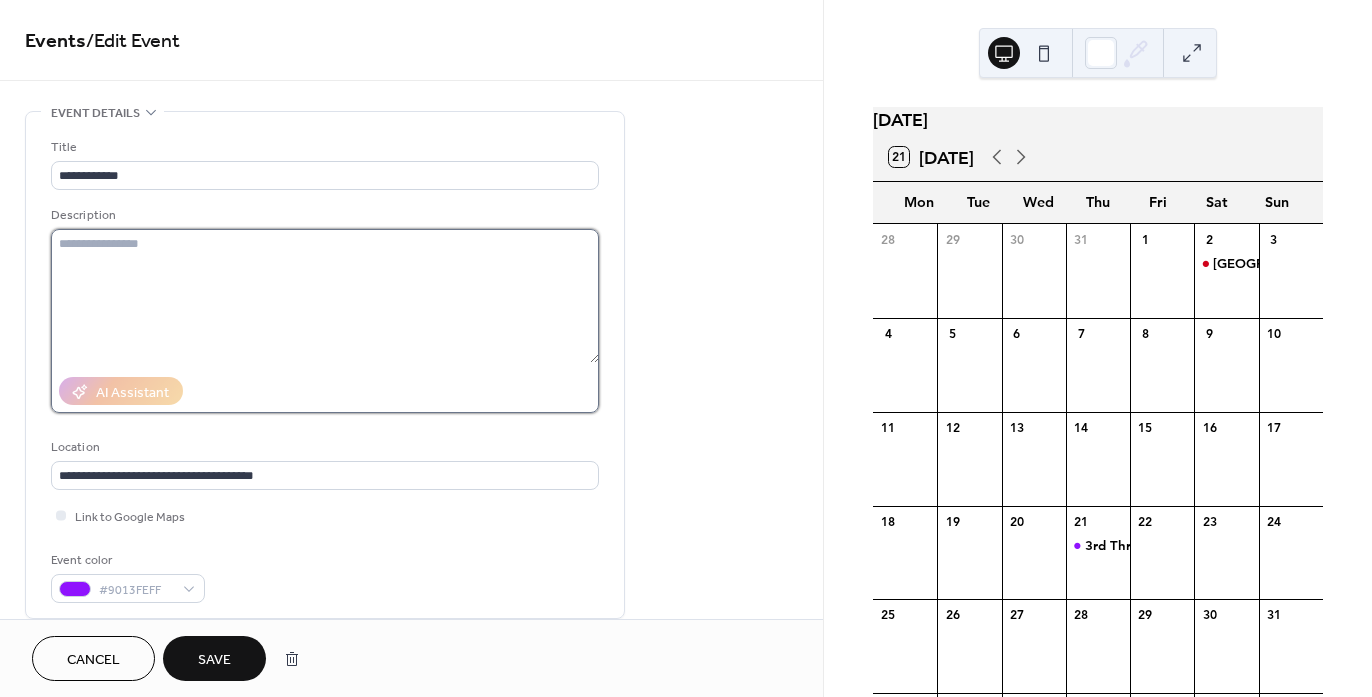 click at bounding box center [325, 296] 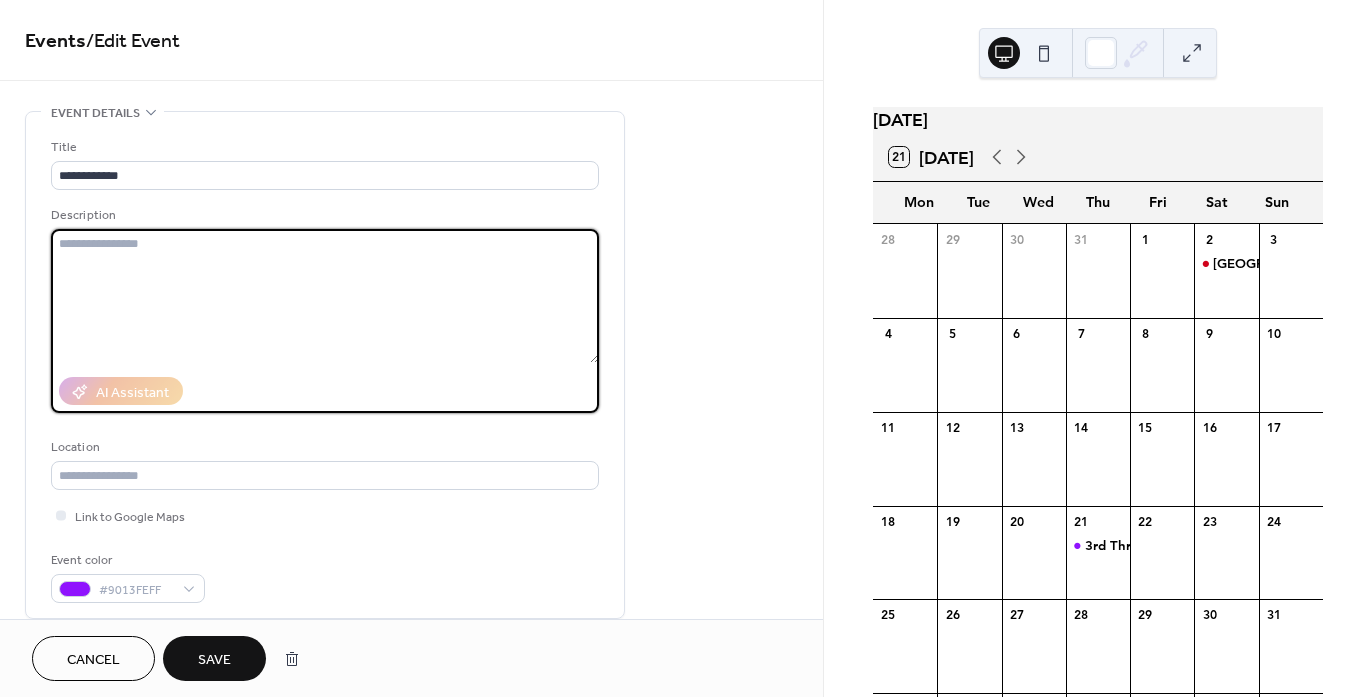 paste on "**********" 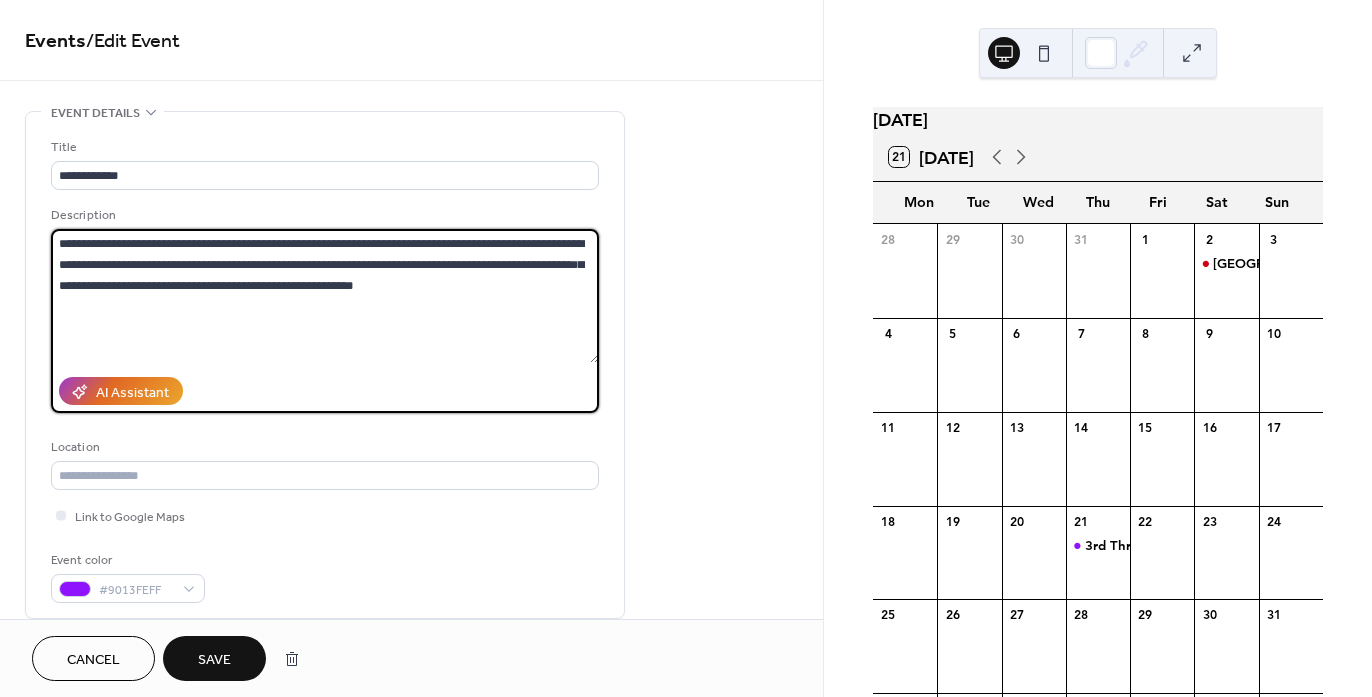 click on "**********" at bounding box center [325, 296] 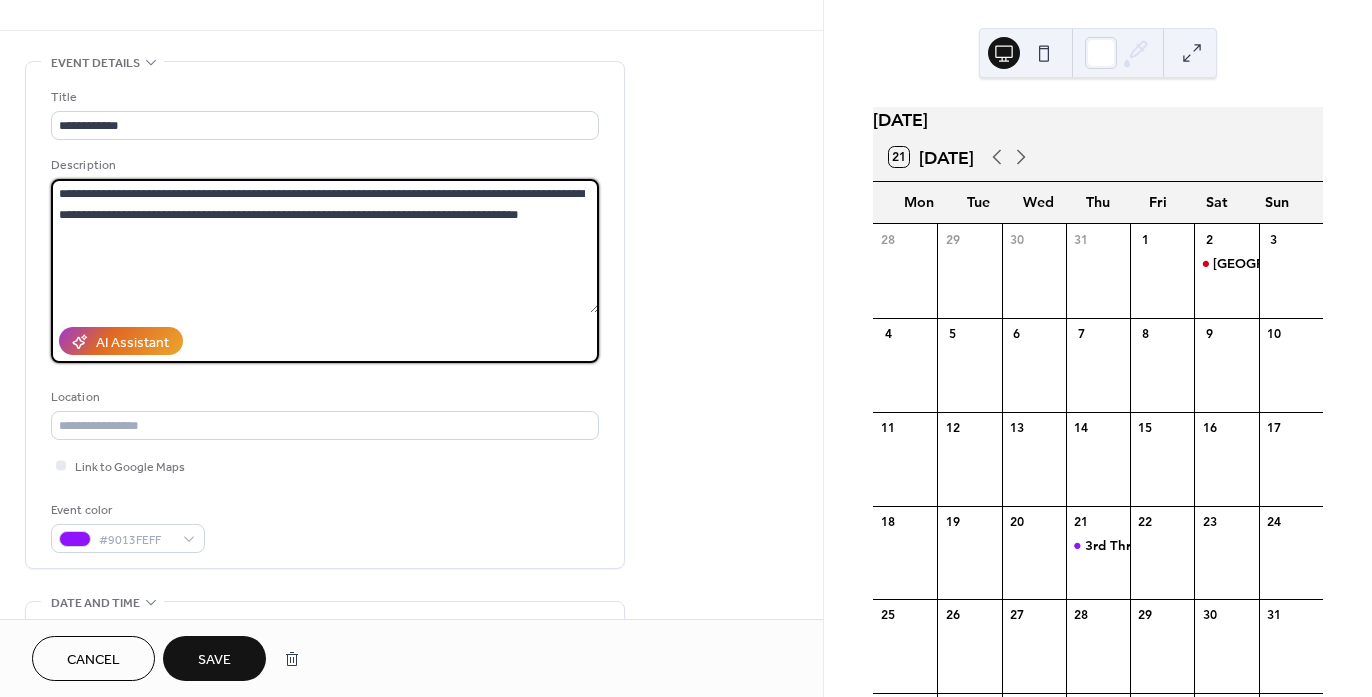 scroll, scrollTop: 0, scrollLeft: 0, axis: both 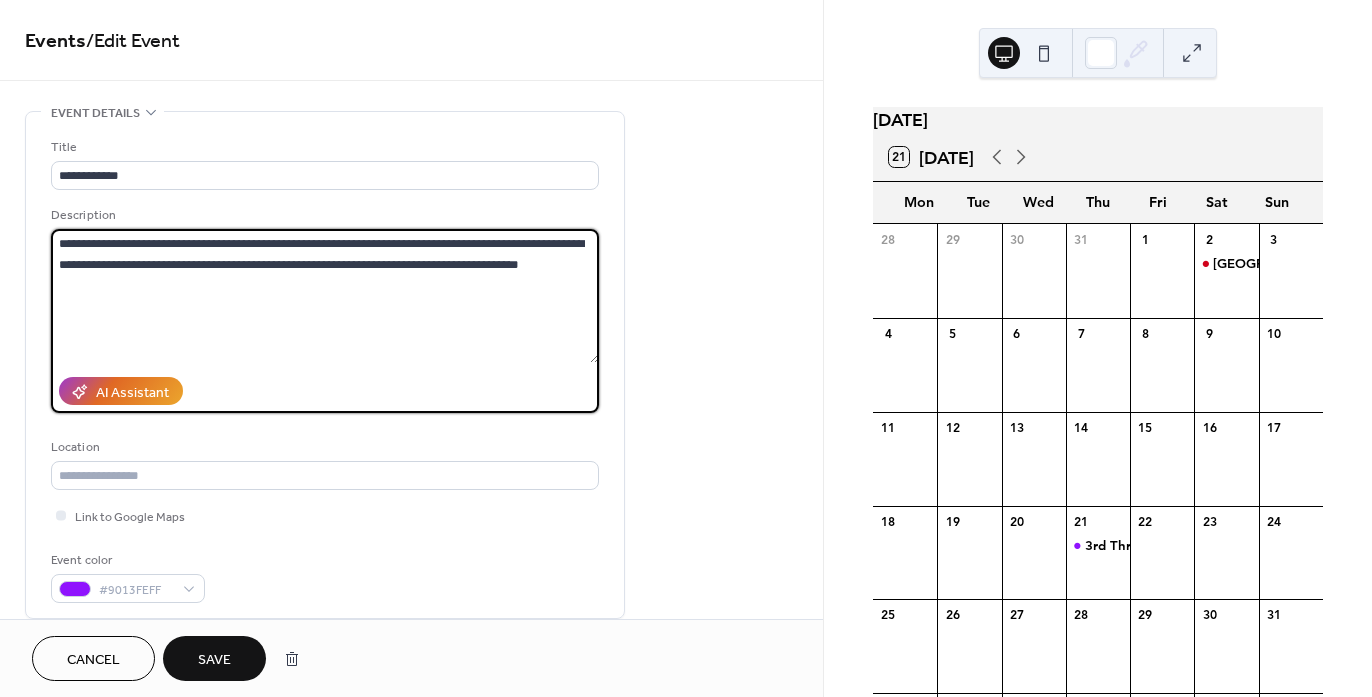 type on "**********" 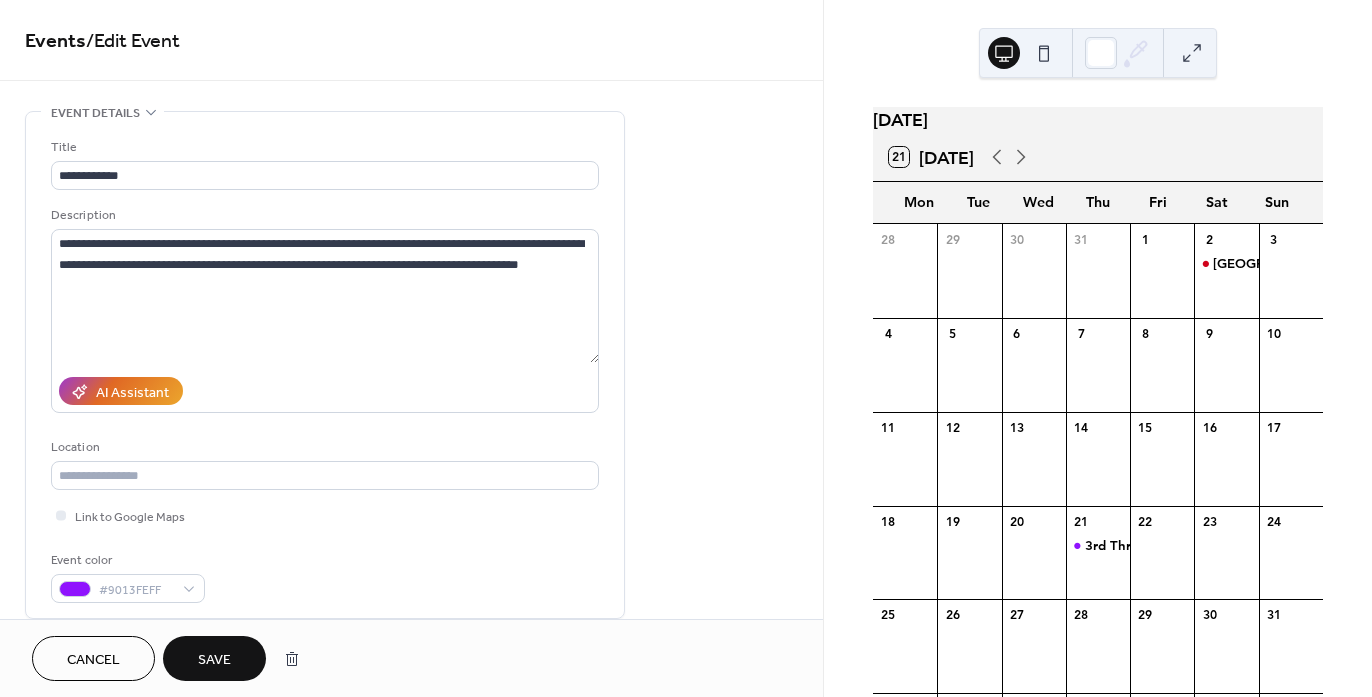 click on "Save" at bounding box center [214, 660] 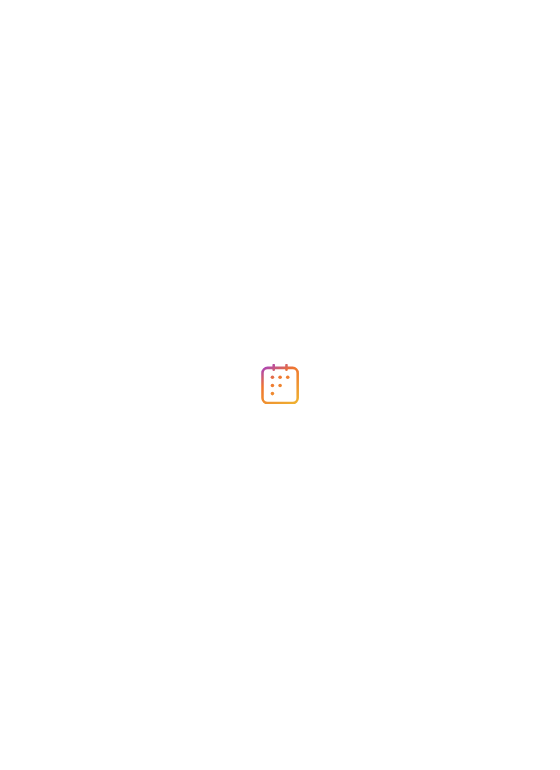 scroll, scrollTop: 0, scrollLeft: 0, axis: both 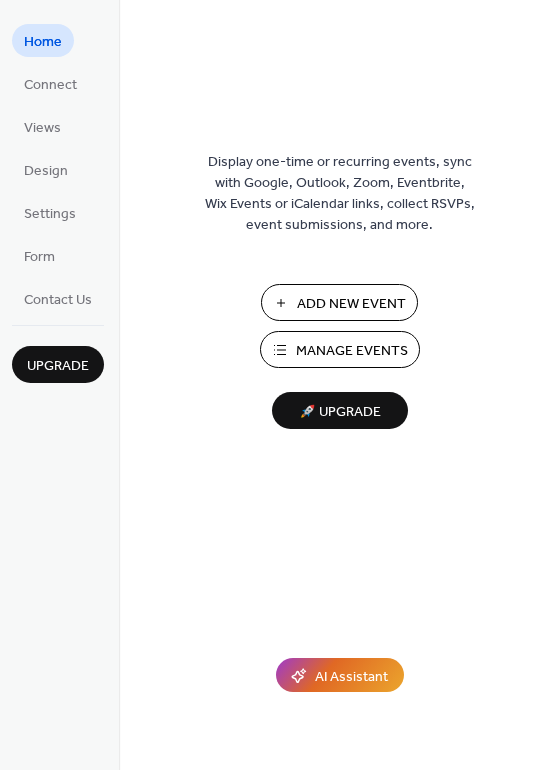 click on "Manage Events" at bounding box center [352, 351] 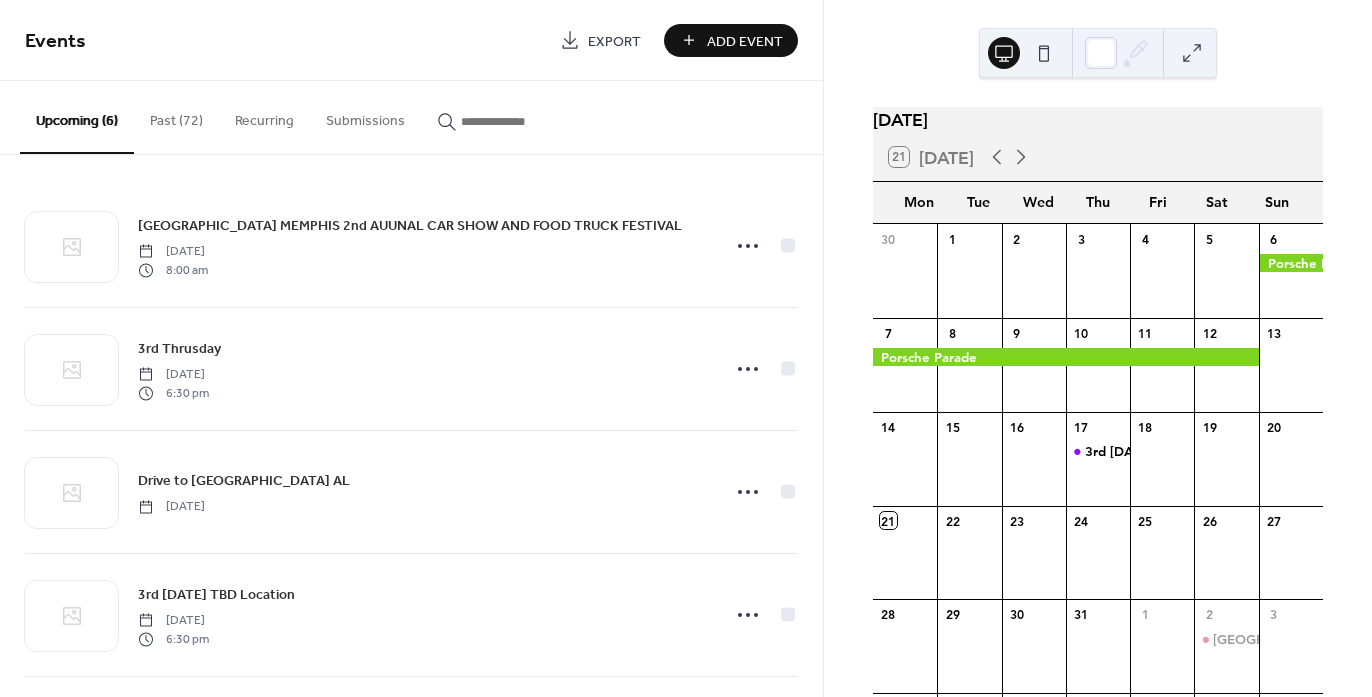scroll, scrollTop: 0, scrollLeft: 0, axis: both 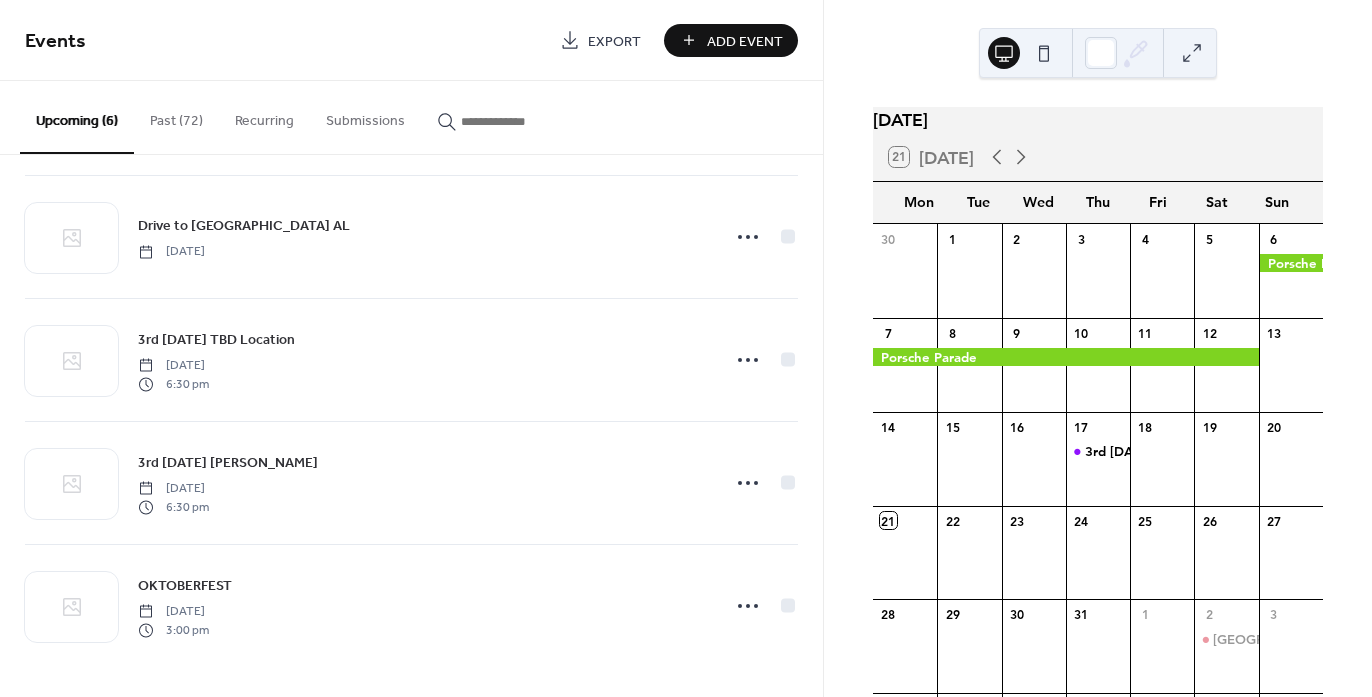 click on "Add Event" at bounding box center [745, 41] 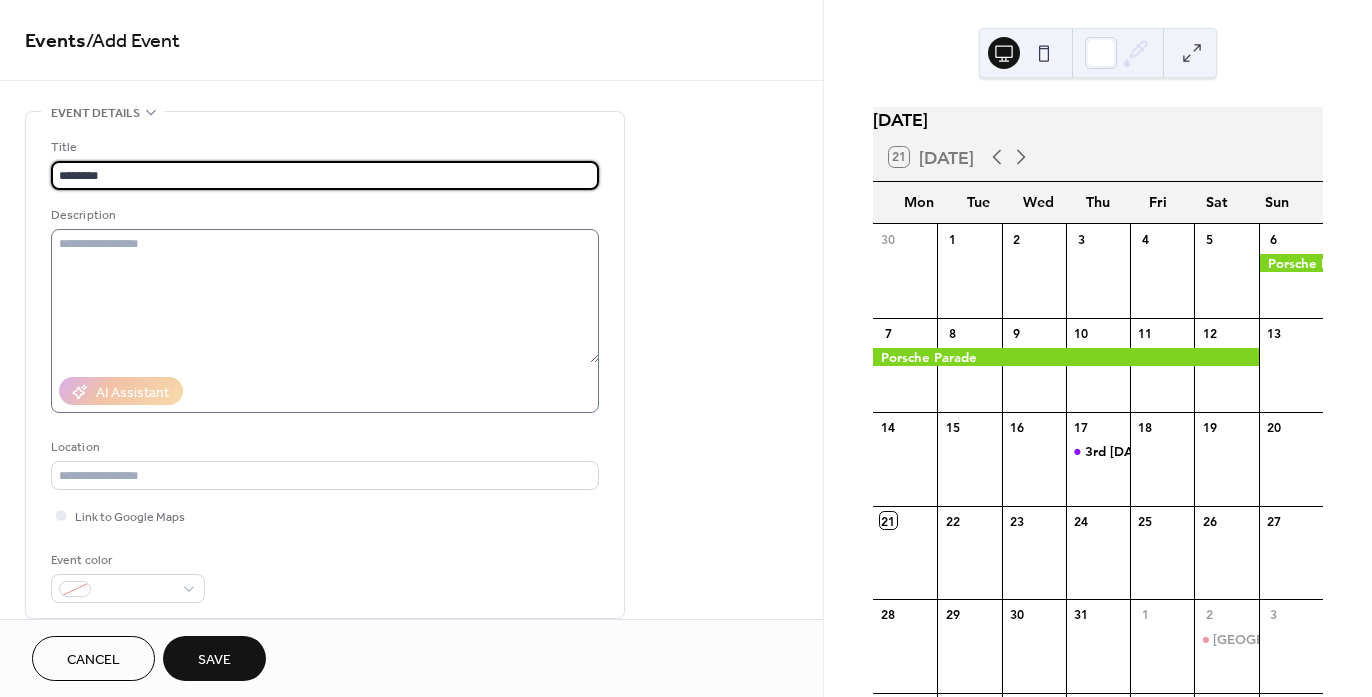 type on "********" 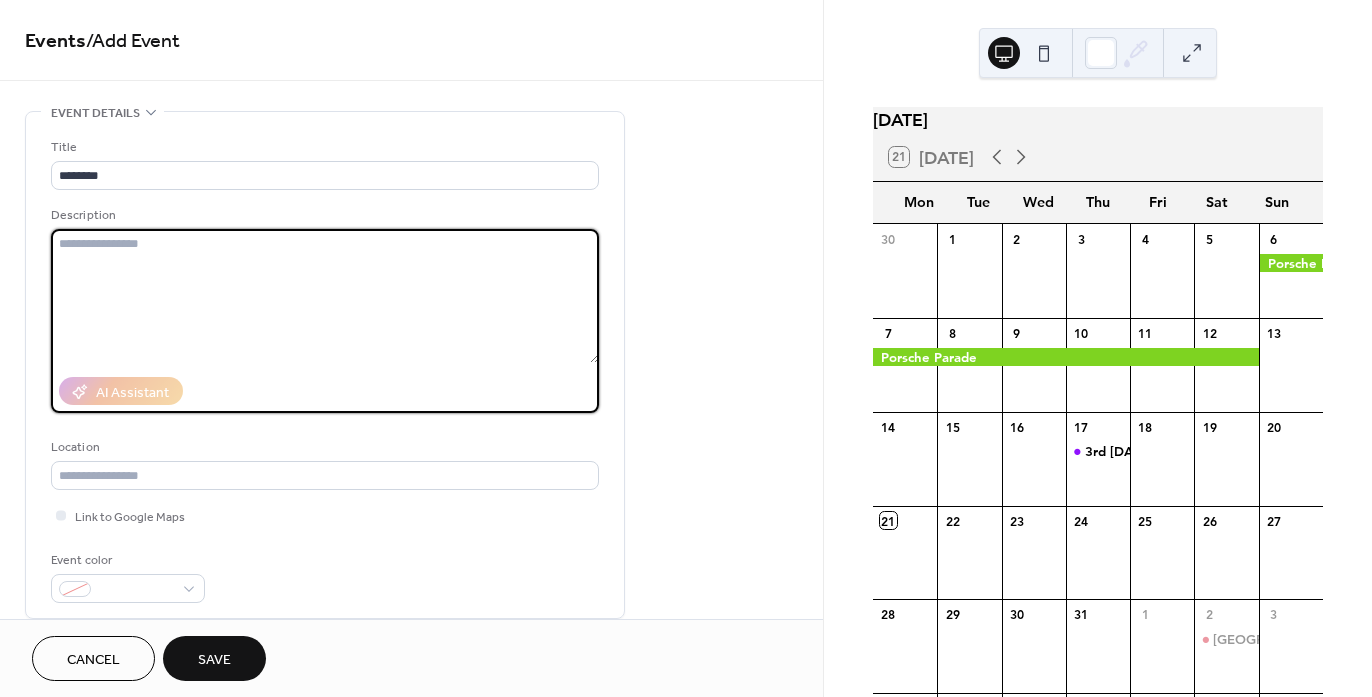 click at bounding box center (325, 296) 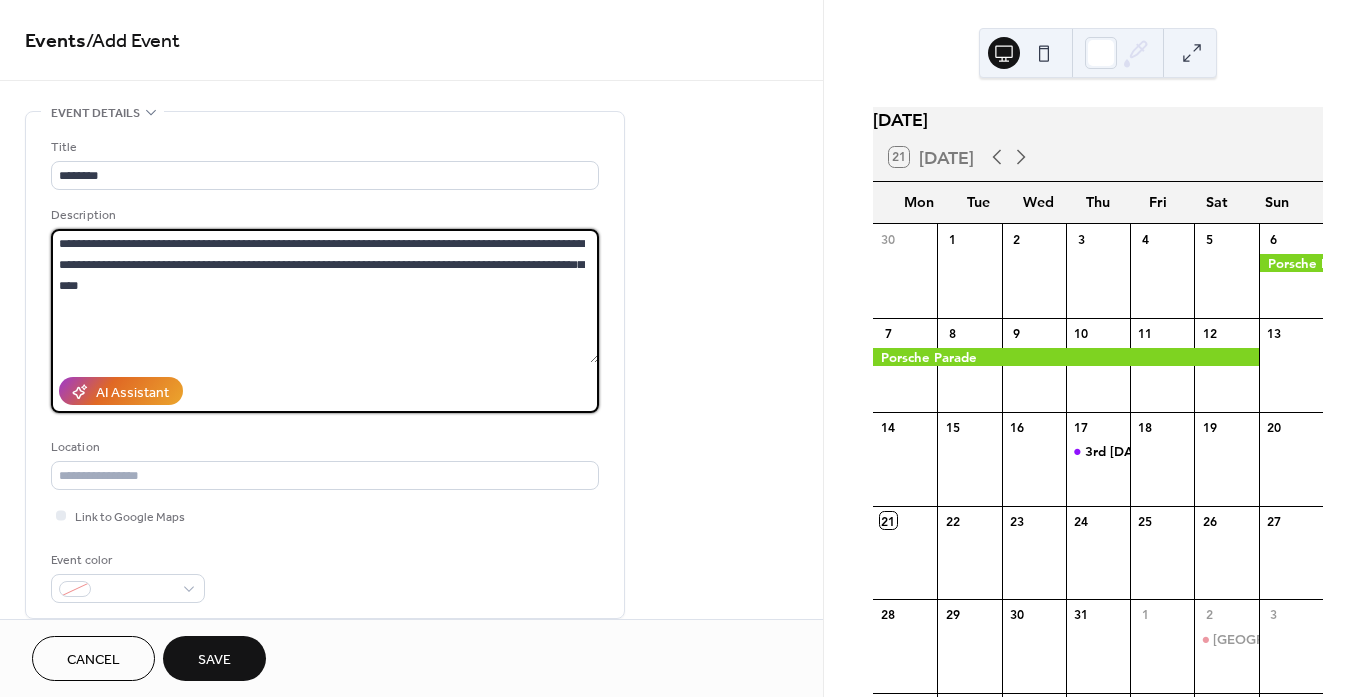 click on "**********" at bounding box center (325, 296) 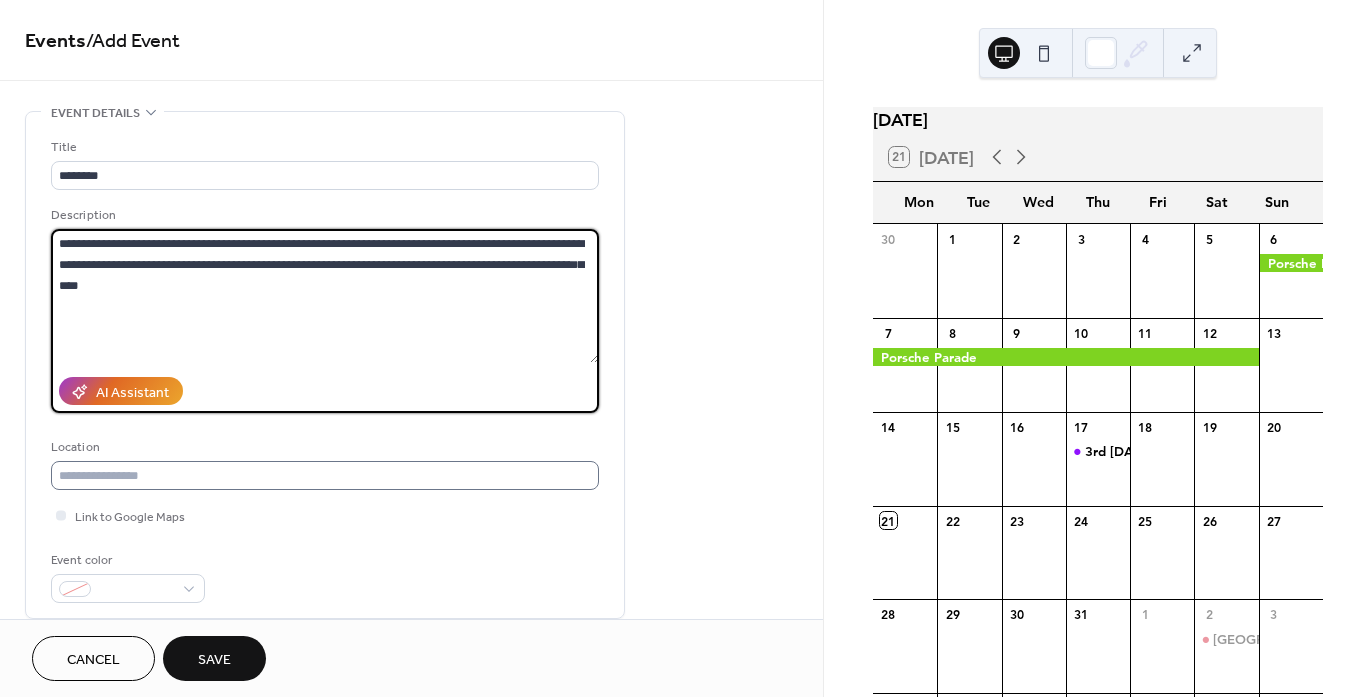 type on "**********" 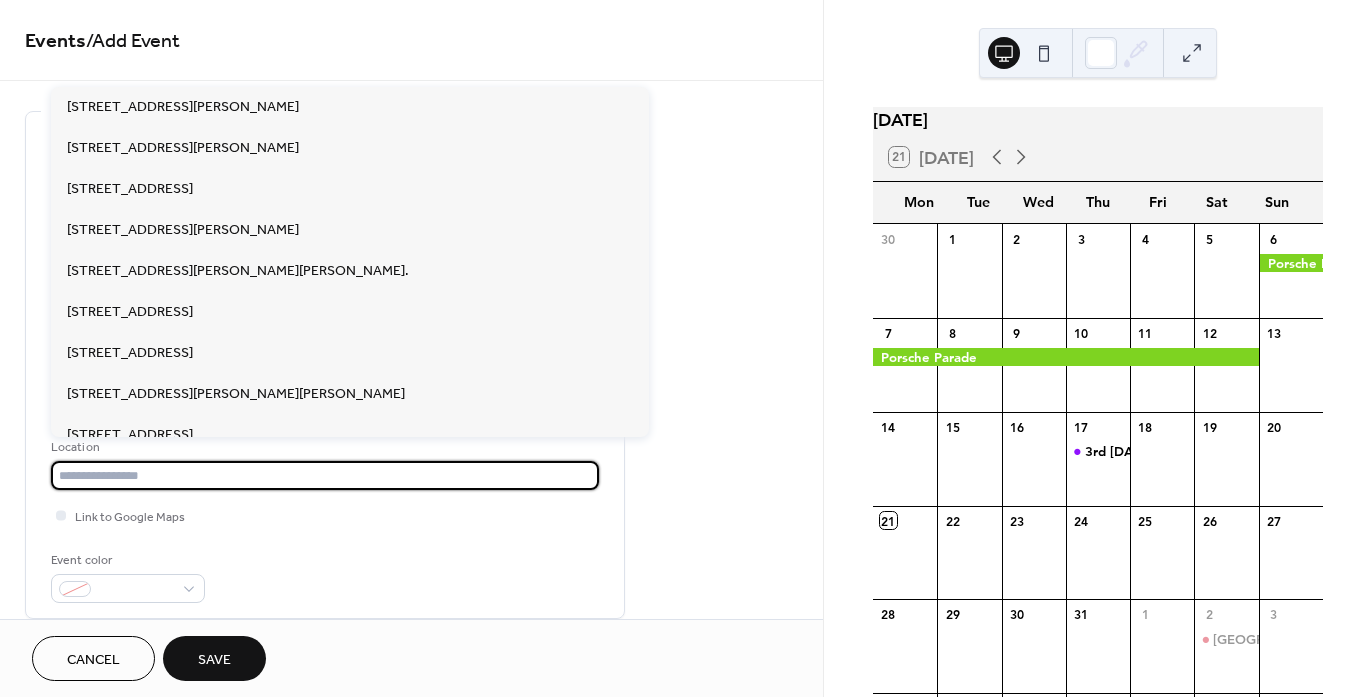 click at bounding box center [325, 475] 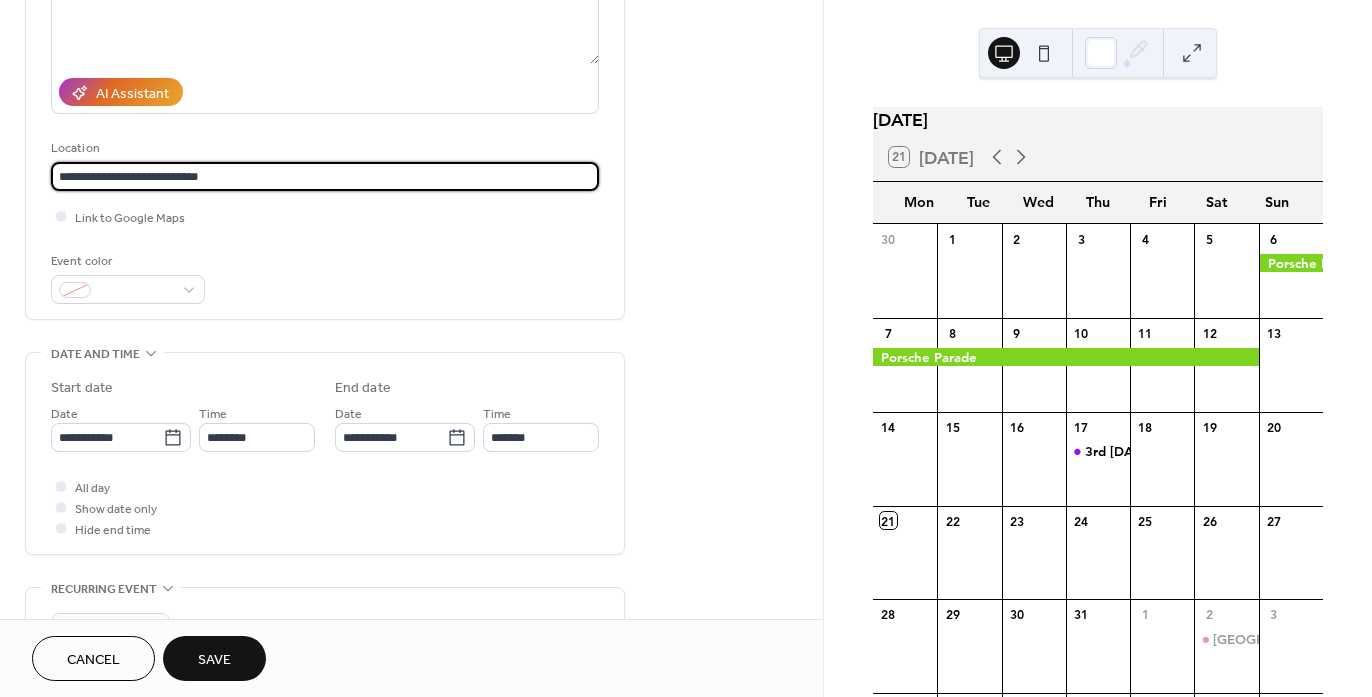 scroll, scrollTop: 300, scrollLeft: 0, axis: vertical 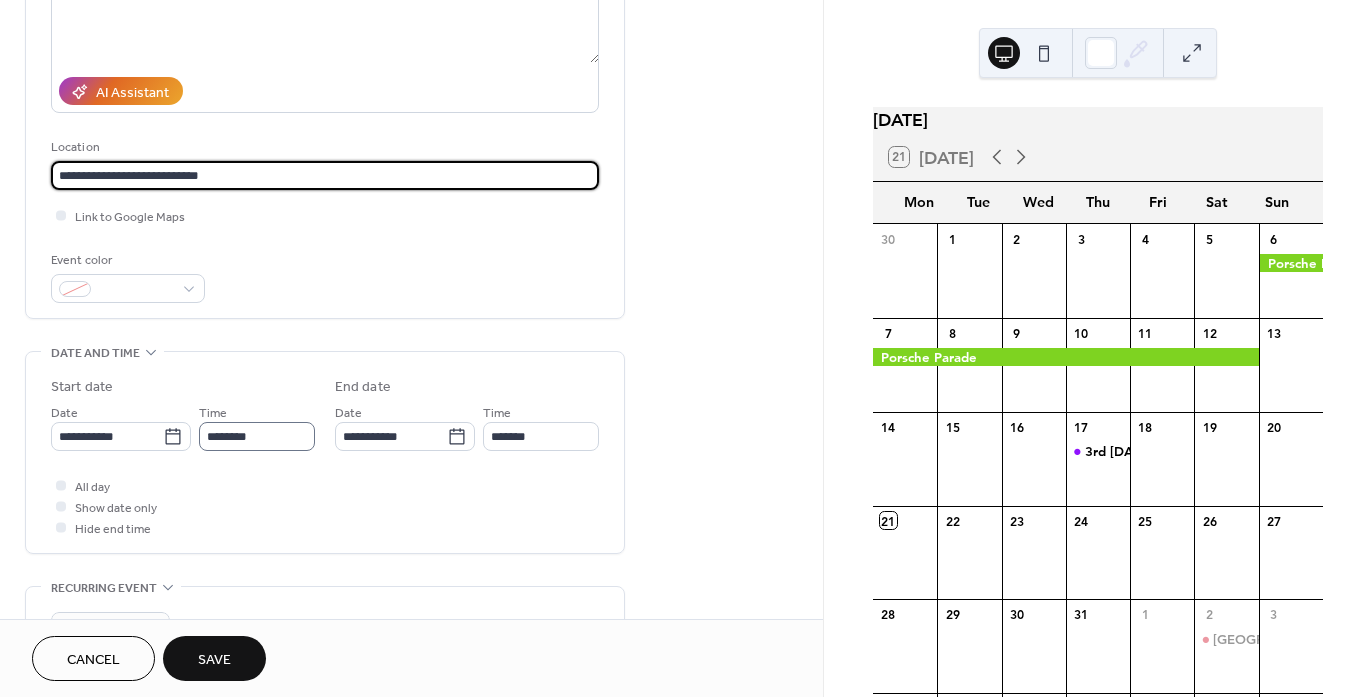 type on "**********" 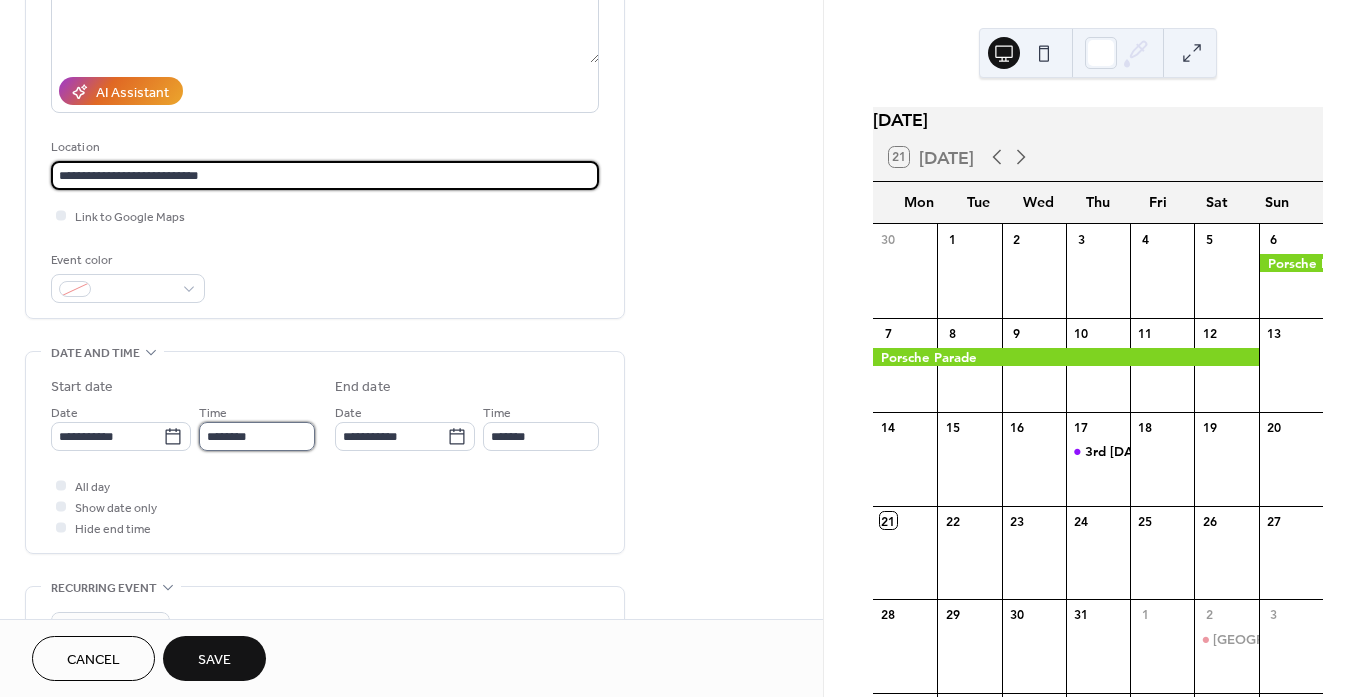 click on "********" at bounding box center [257, 436] 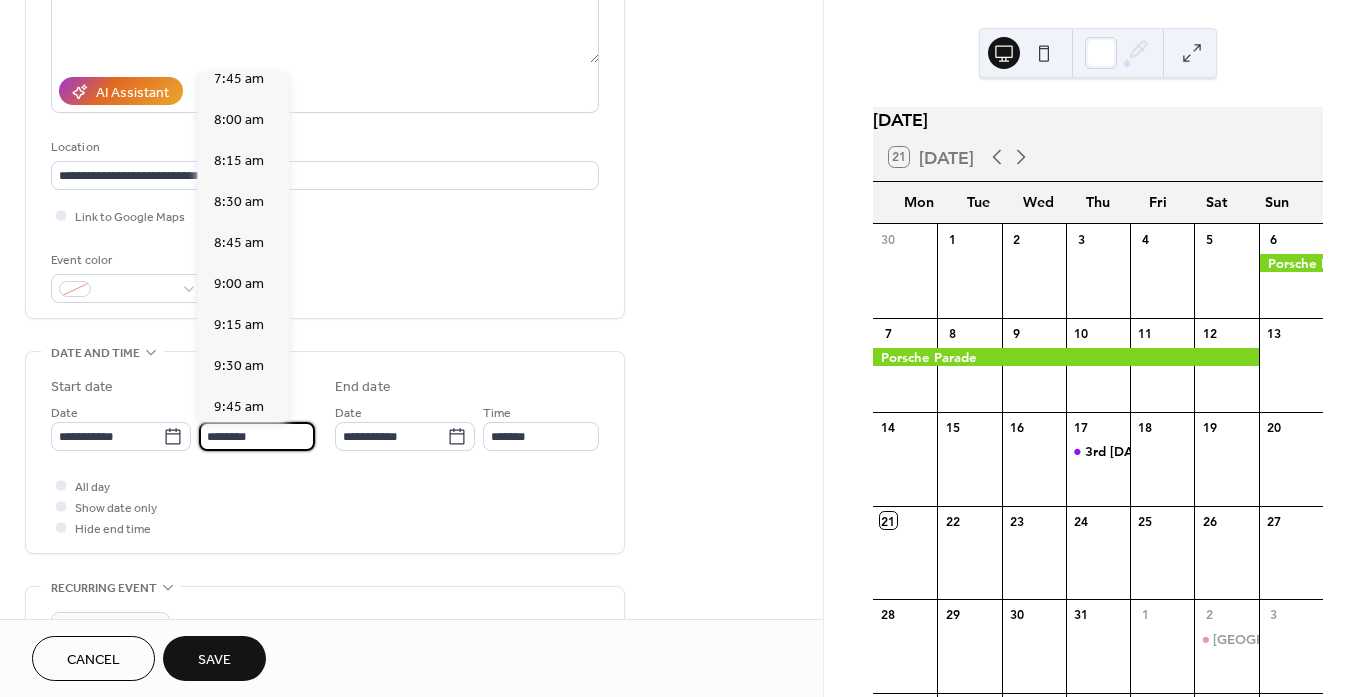 scroll, scrollTop: 1268, scrollLeft: 0, axis: vertical 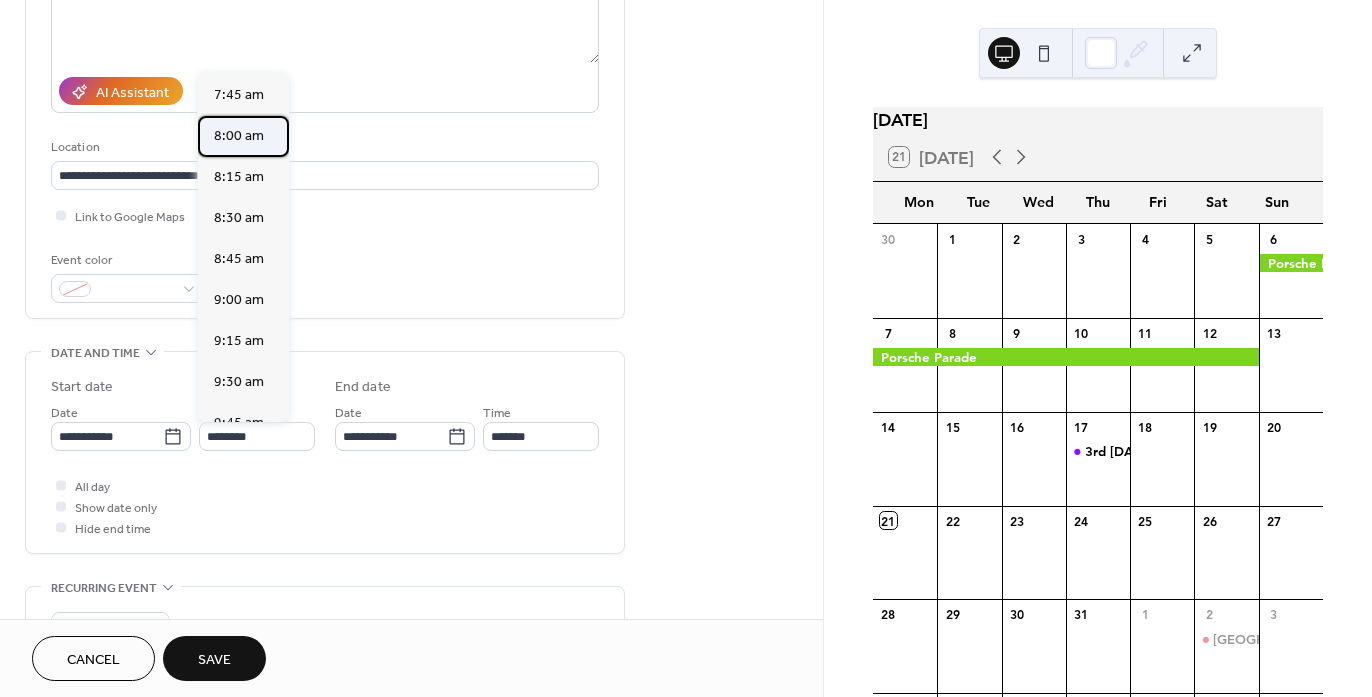 click on "8:00 am" at bounding box center (239, 136) 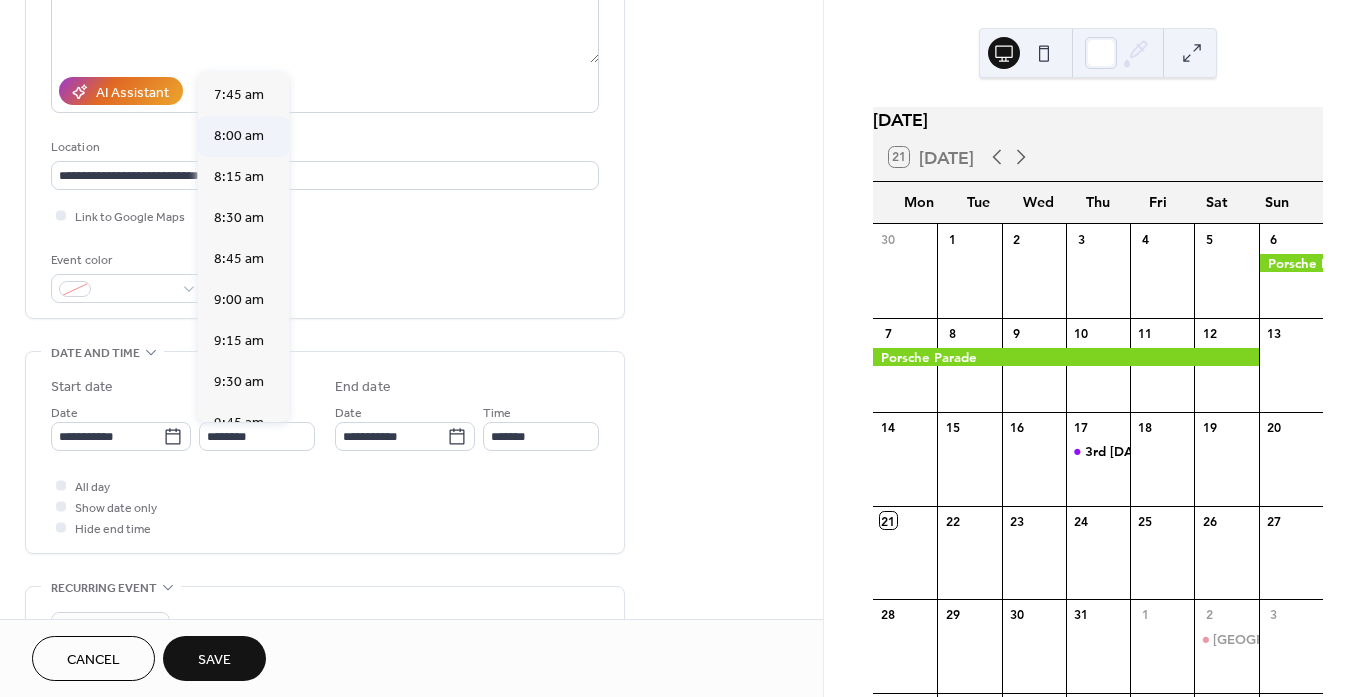 type on "*******" 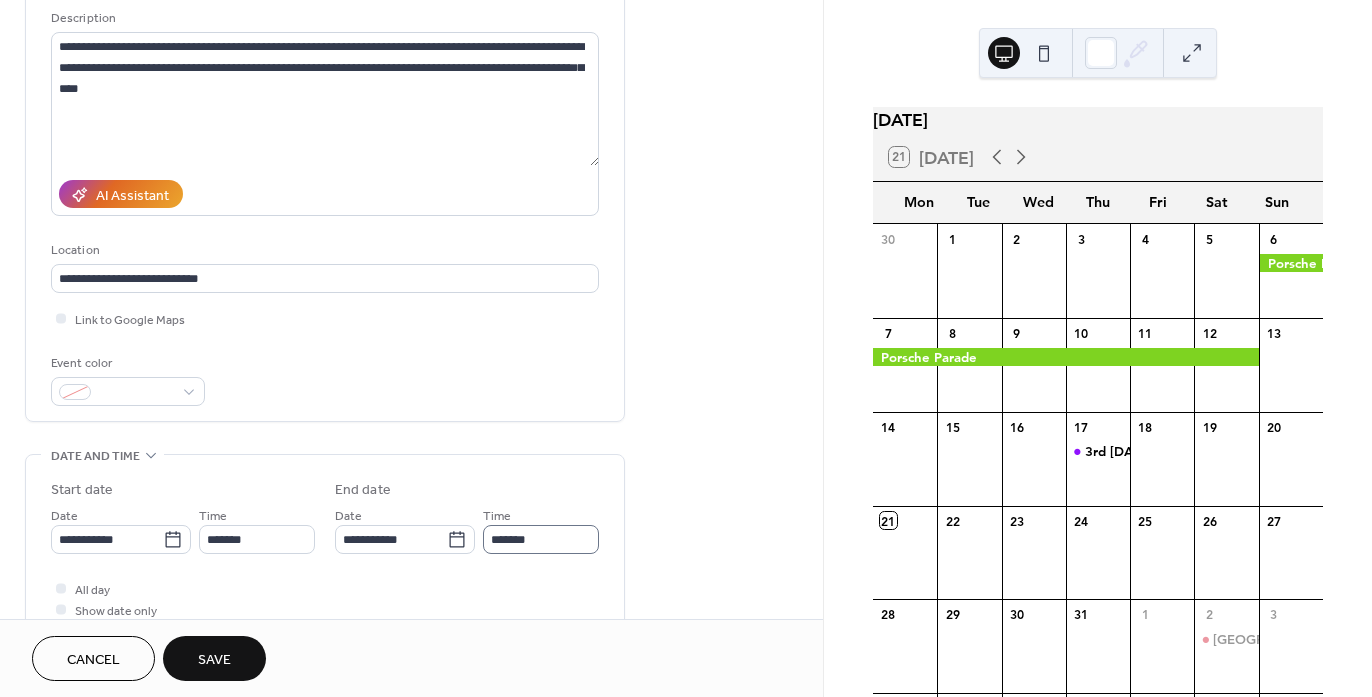 scroll, scrollTop: 200, scrollLeft: 0, axis: vertical 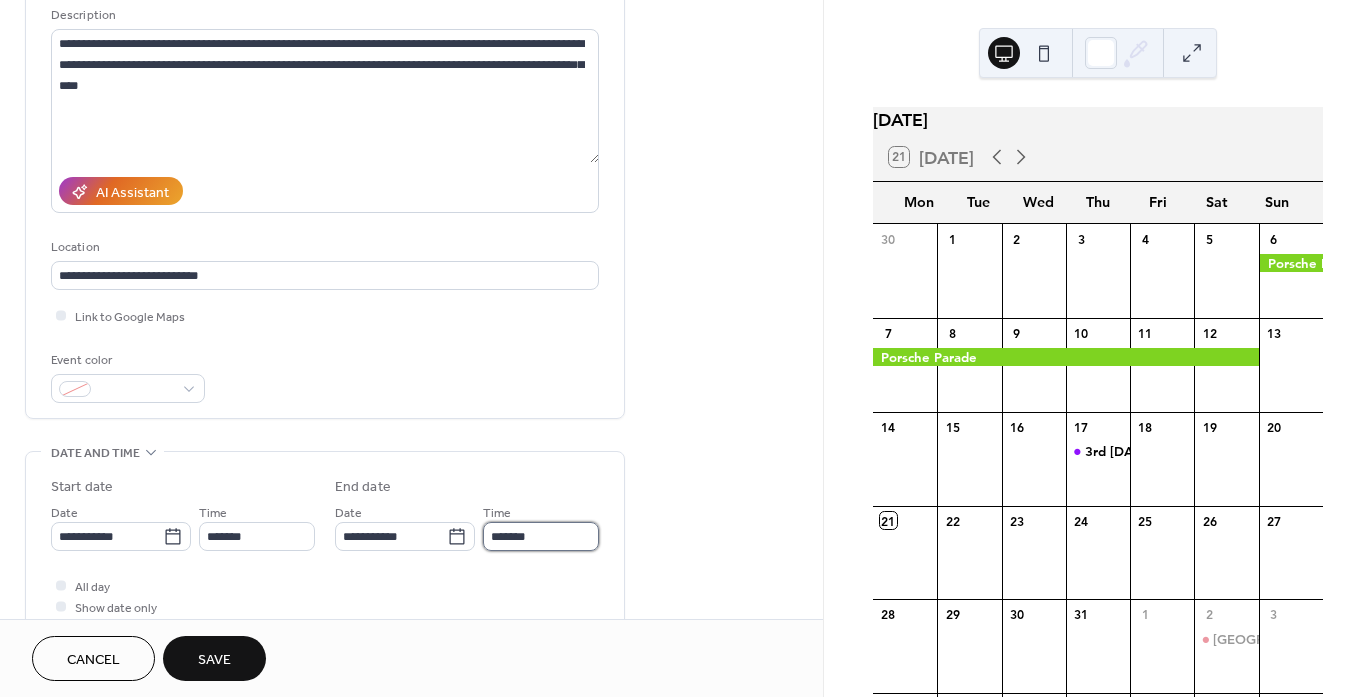 click on "*******" at bounding box center [541, 536] 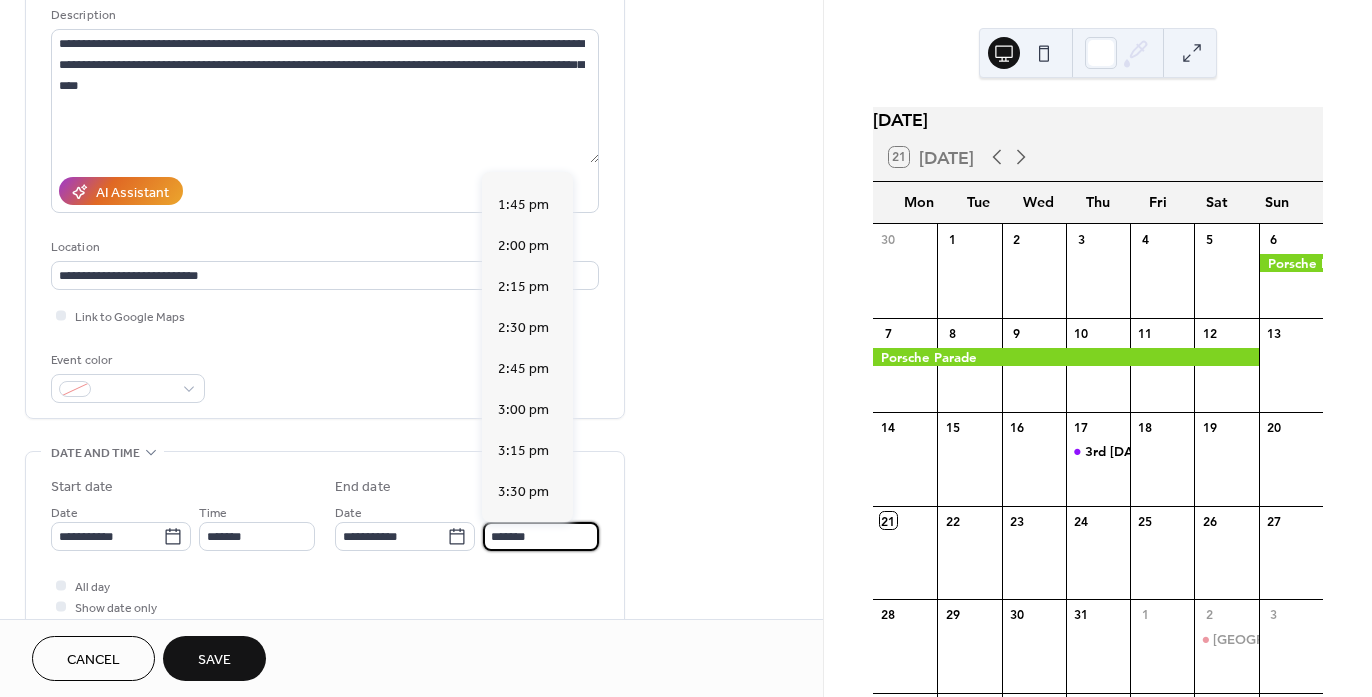 scroll, scrollTop: 900, scrollLeft: 0, axis: vertical 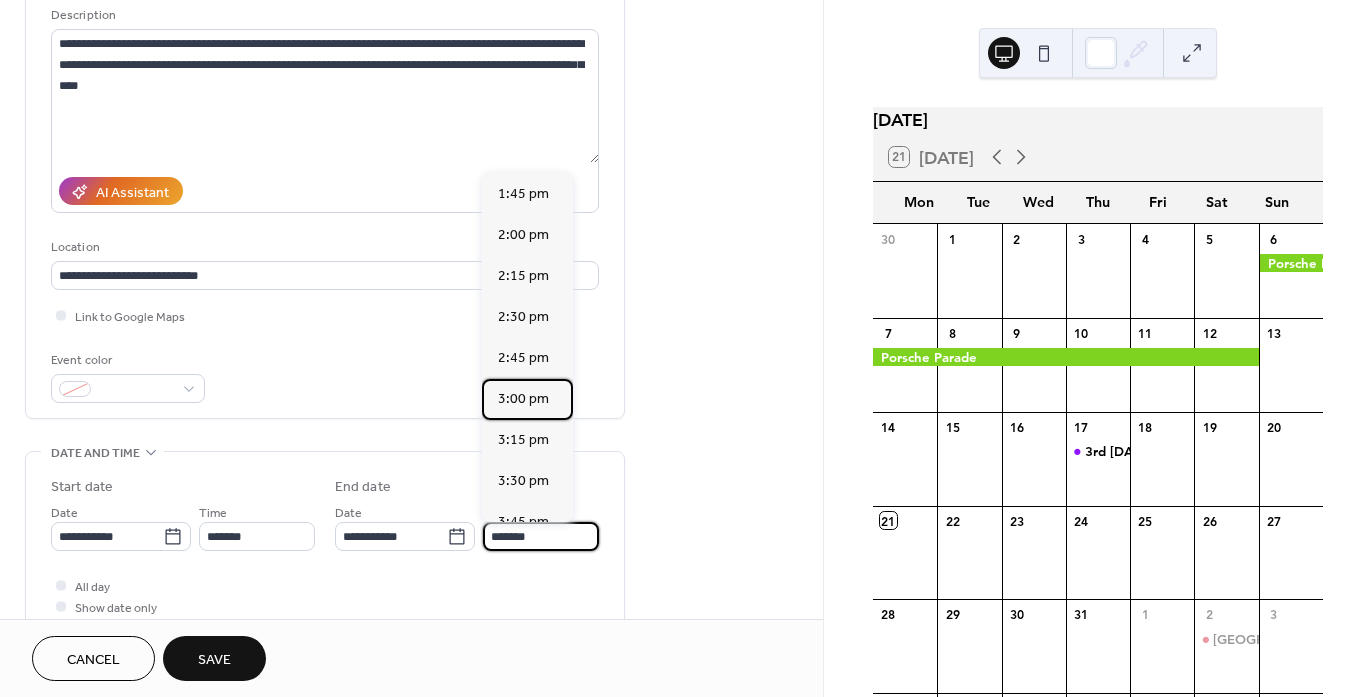 click on "3:00 pm" at bounding box center (523, 399) 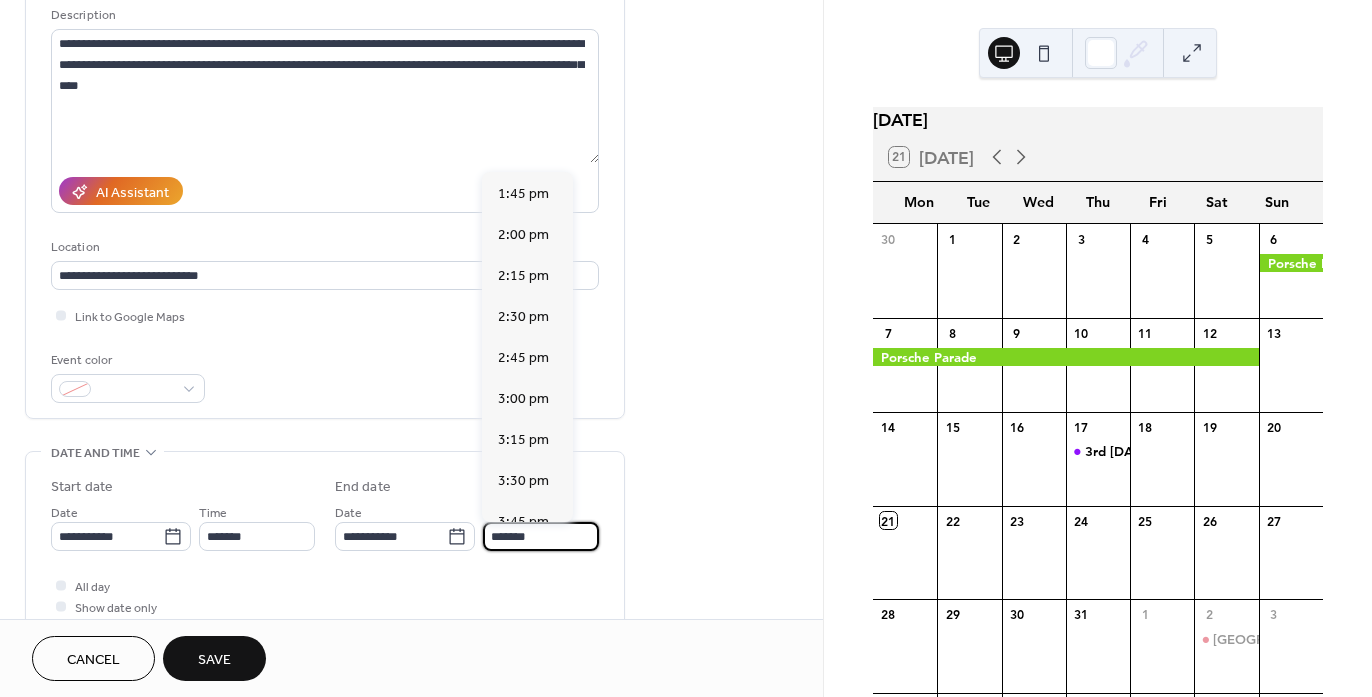 type on "*******" 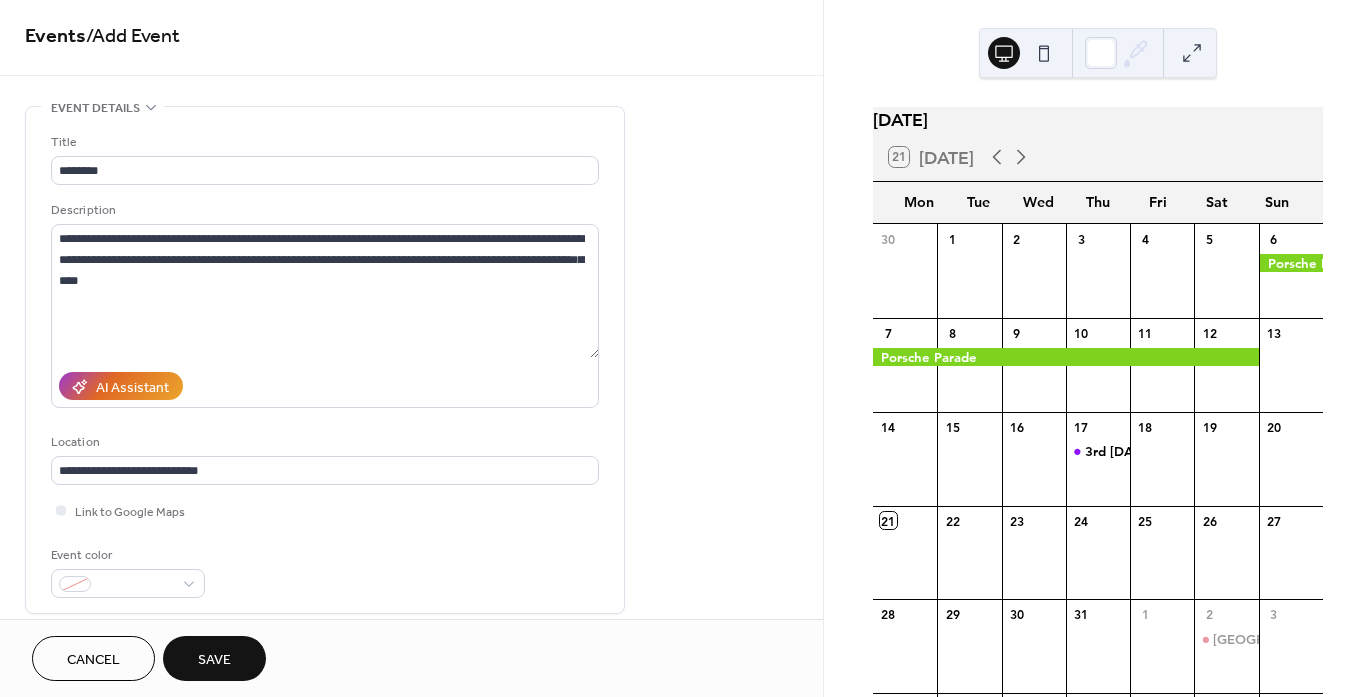 scroll, scrollTop: 0, scrollLeft: 0, axis: both 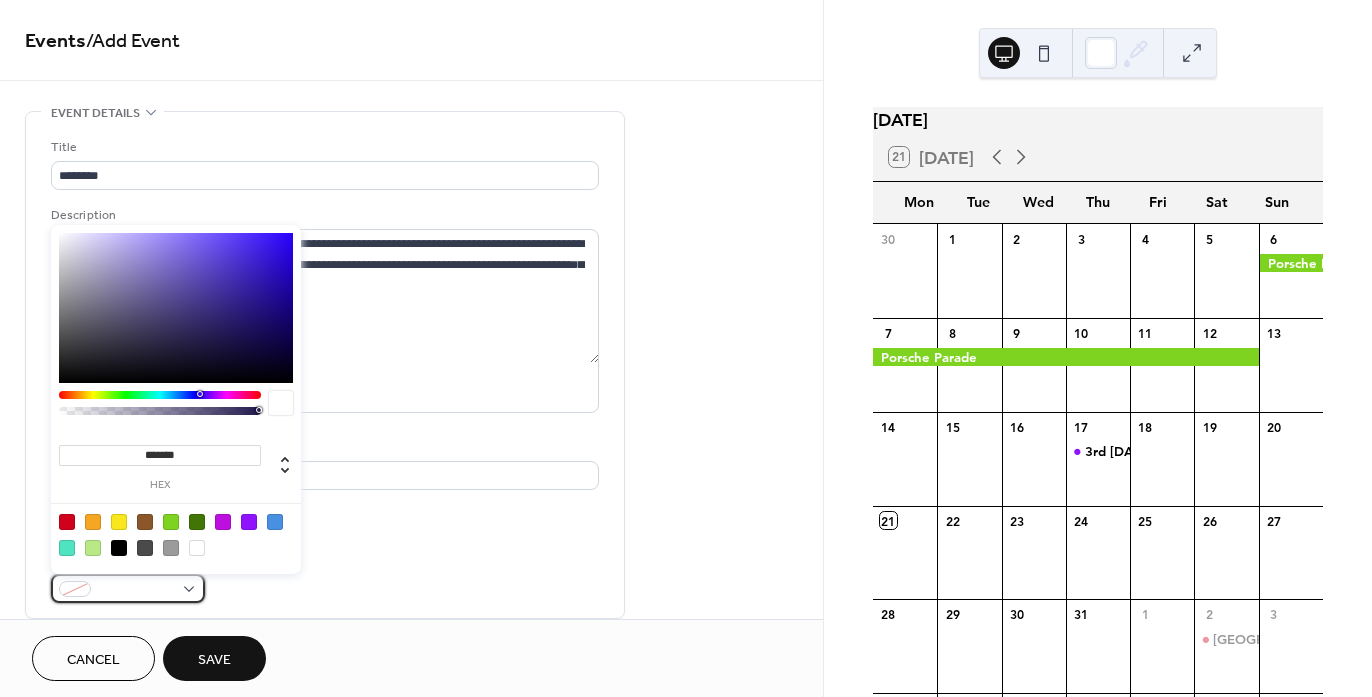 click at bounding box center (128, 588) 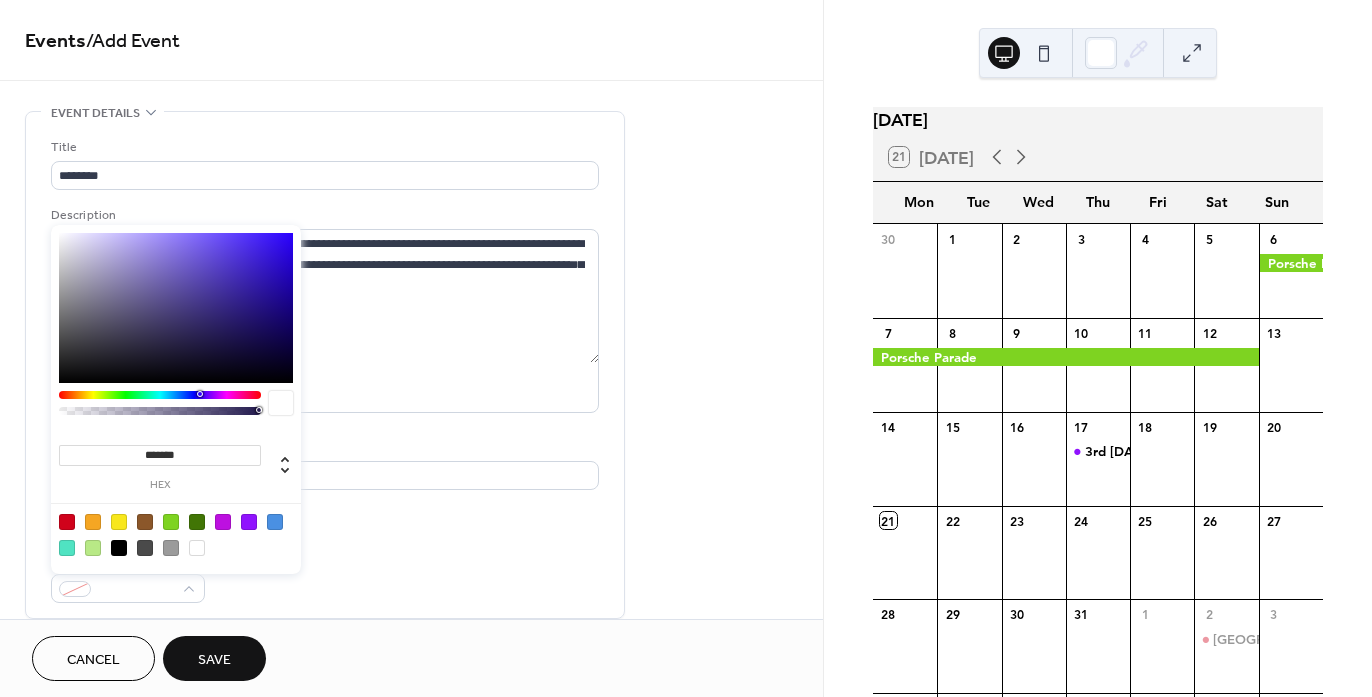 click at bounding box center (67, 522) 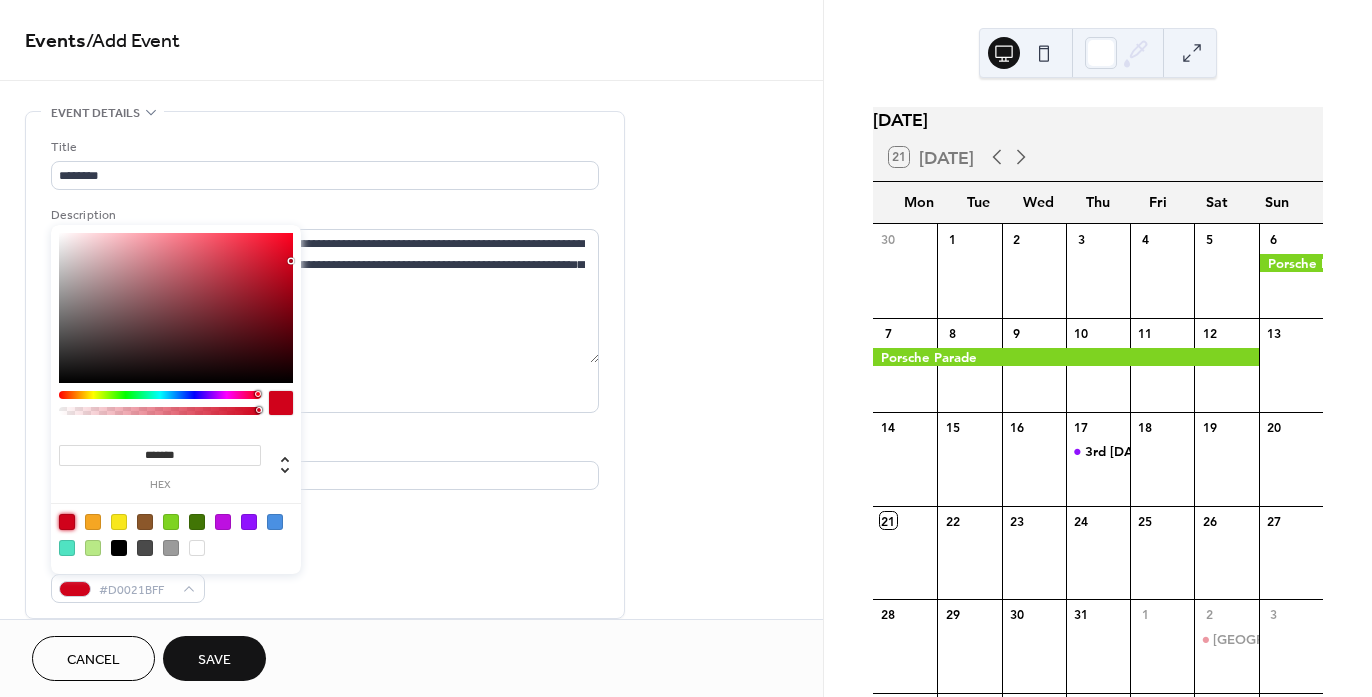 click on "Save" at bounding box center (214, 660) 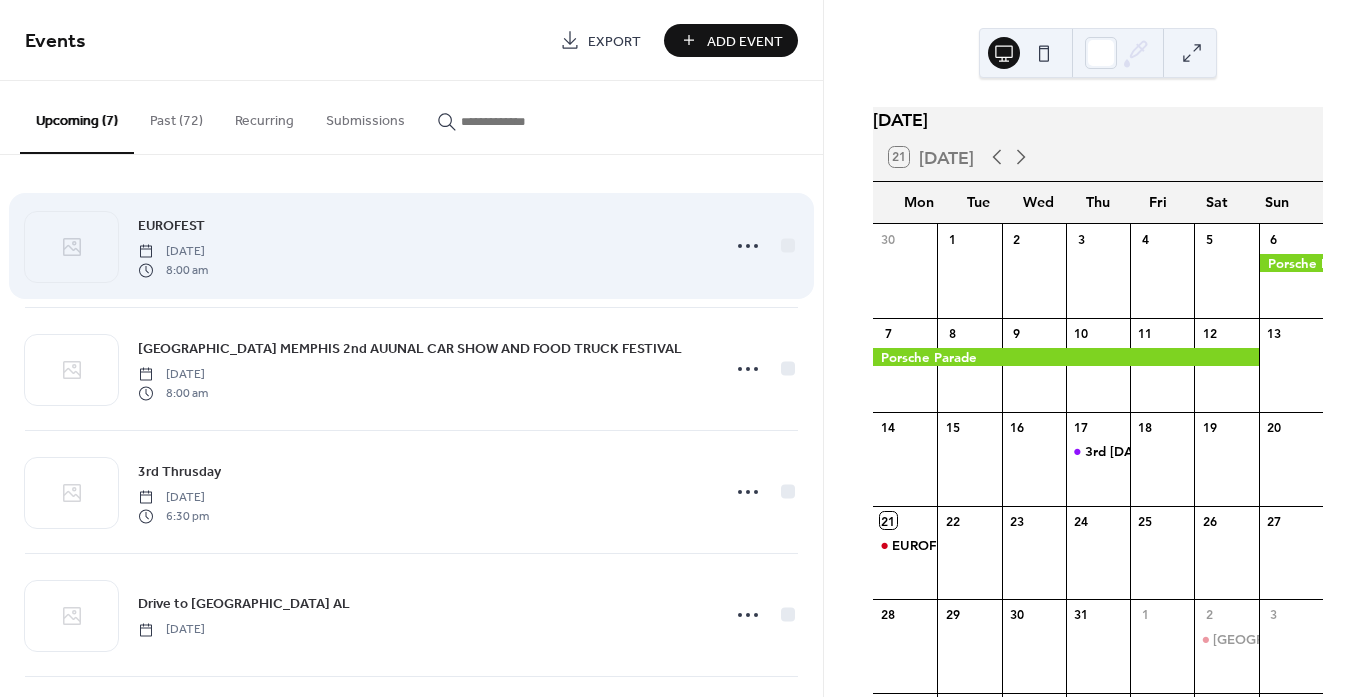 click on "EUROFEST Monday, July 21, 2025 8:00 am" at bounding box center [423, 246] 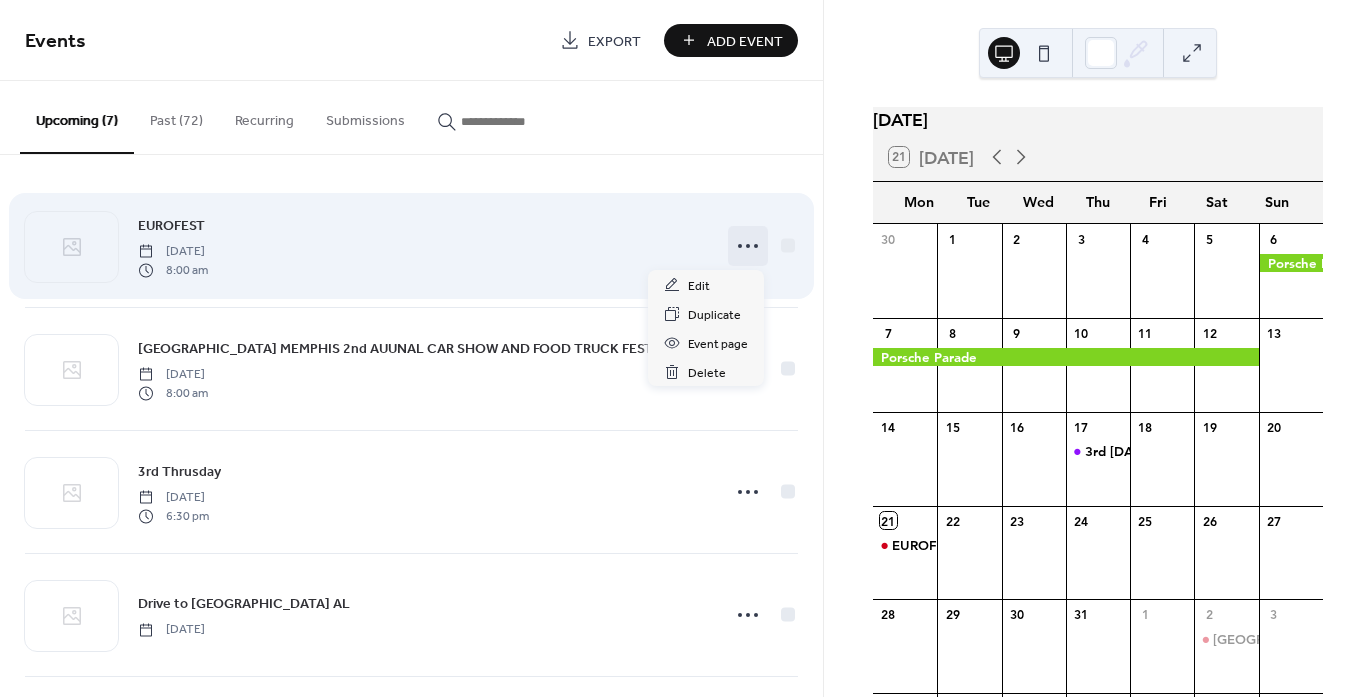 click 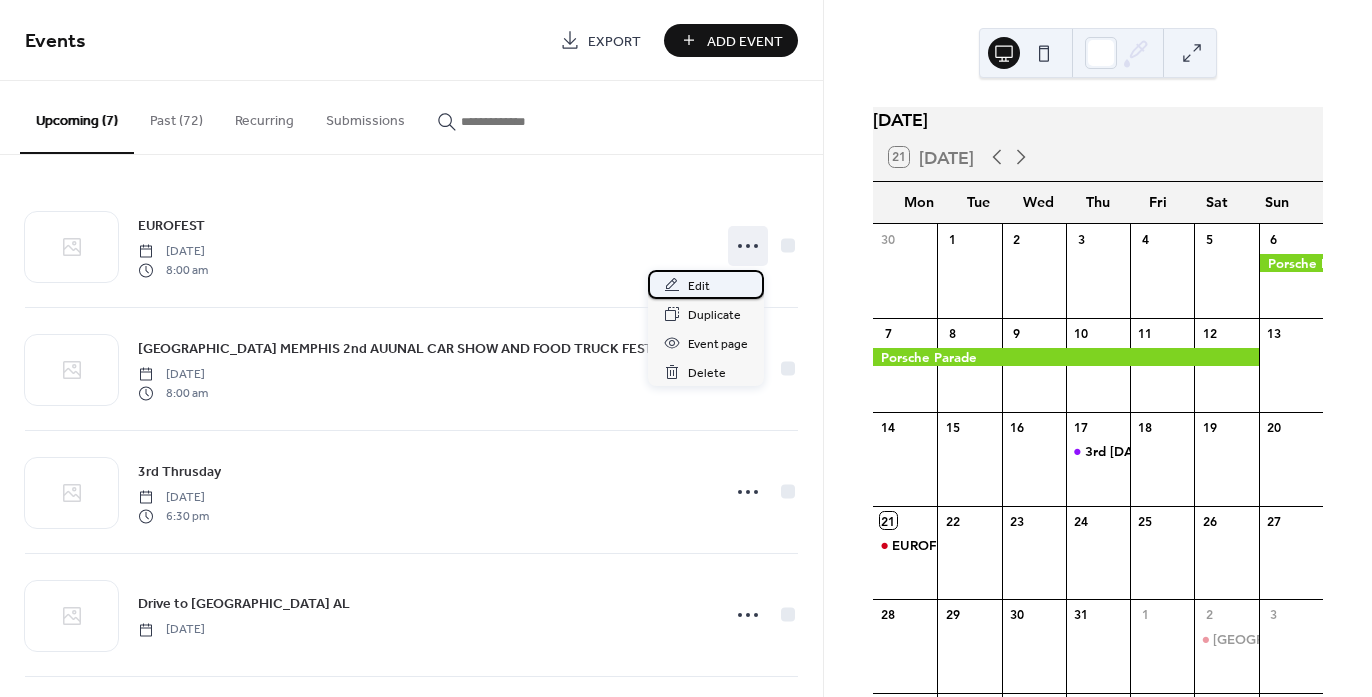 click on "Edit" at bounding box center [699, 286] 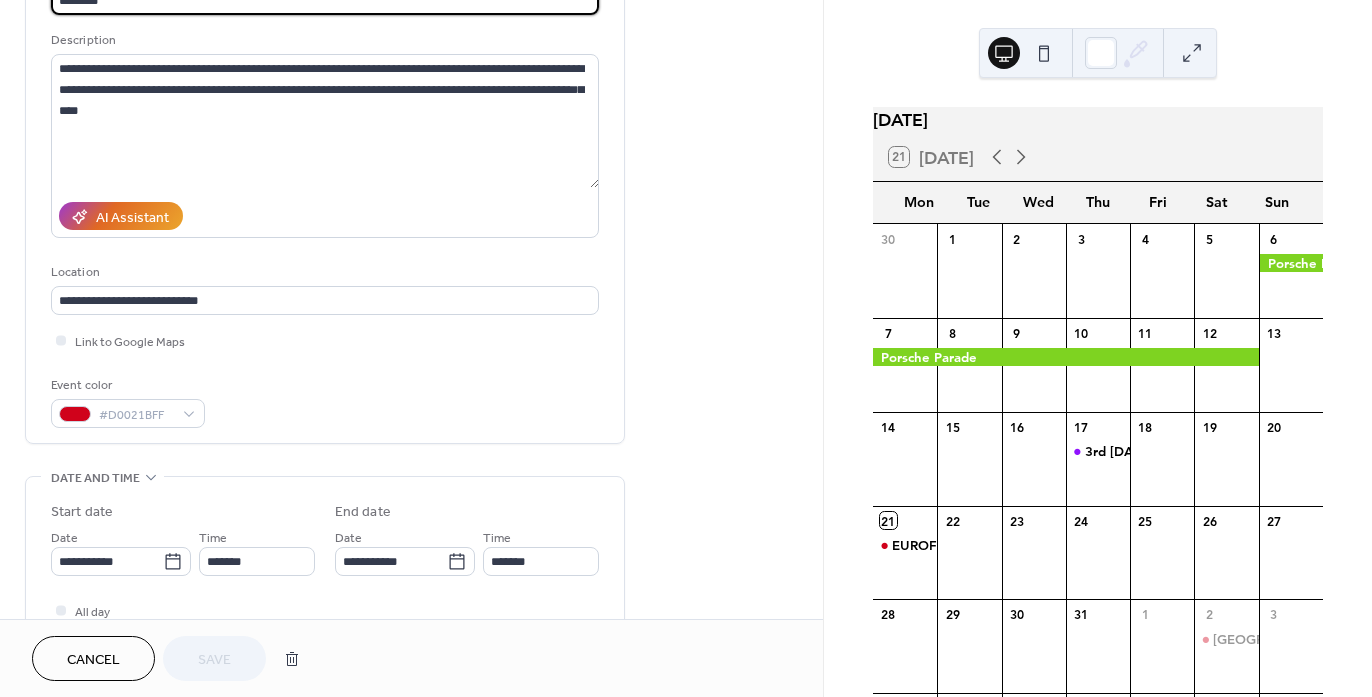 scroll, scrollTop: 300, scrollLeft: 0, axis: vertical 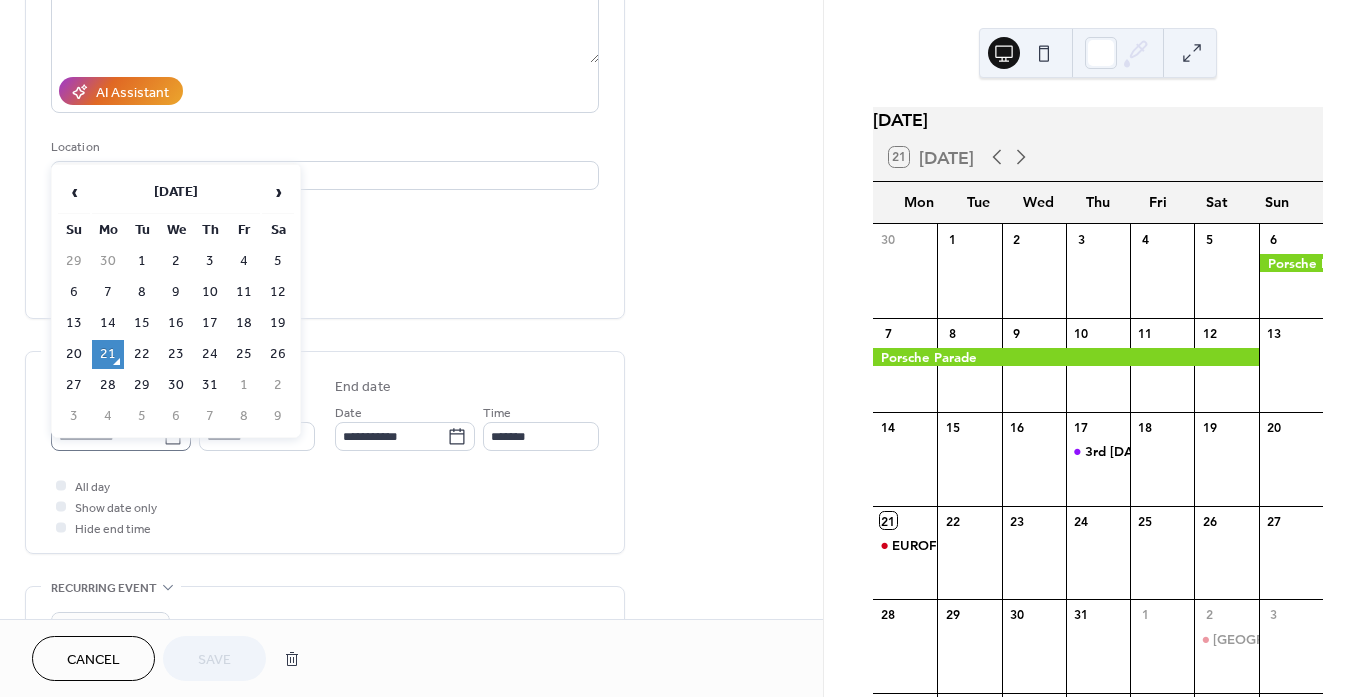 click 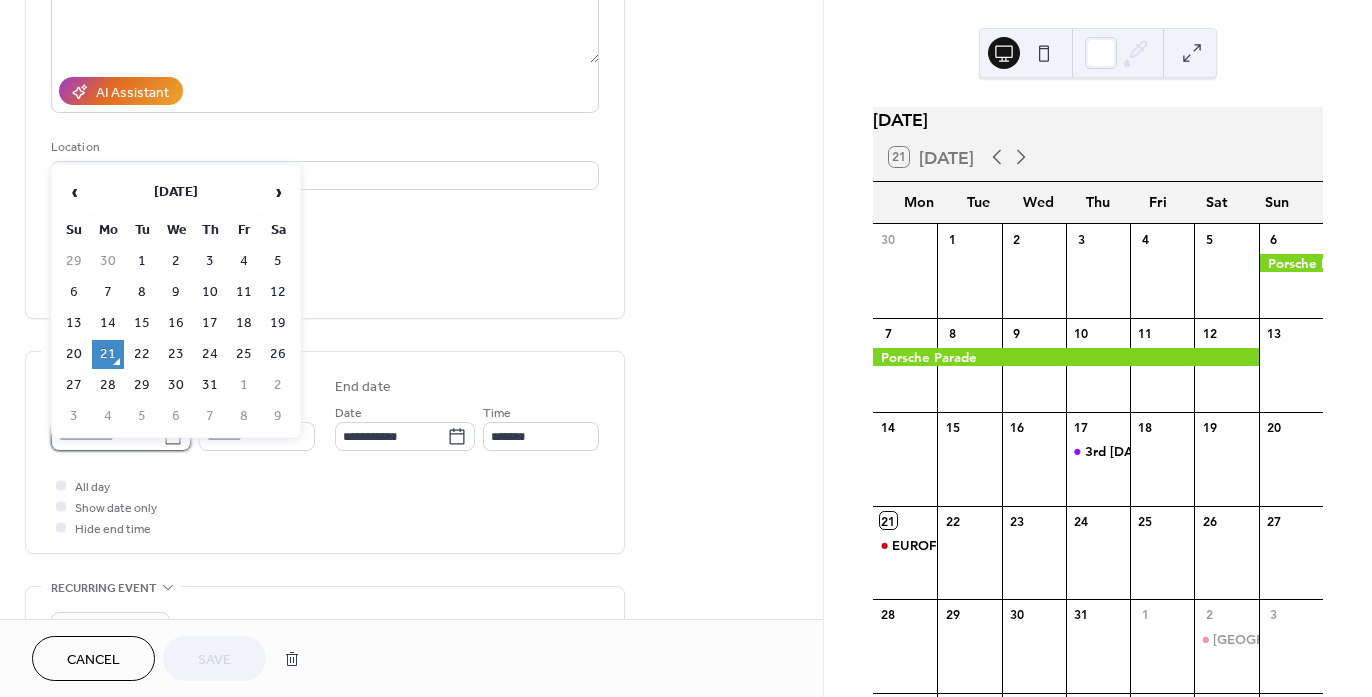 click on "**********" at bounding box center (107, 436) 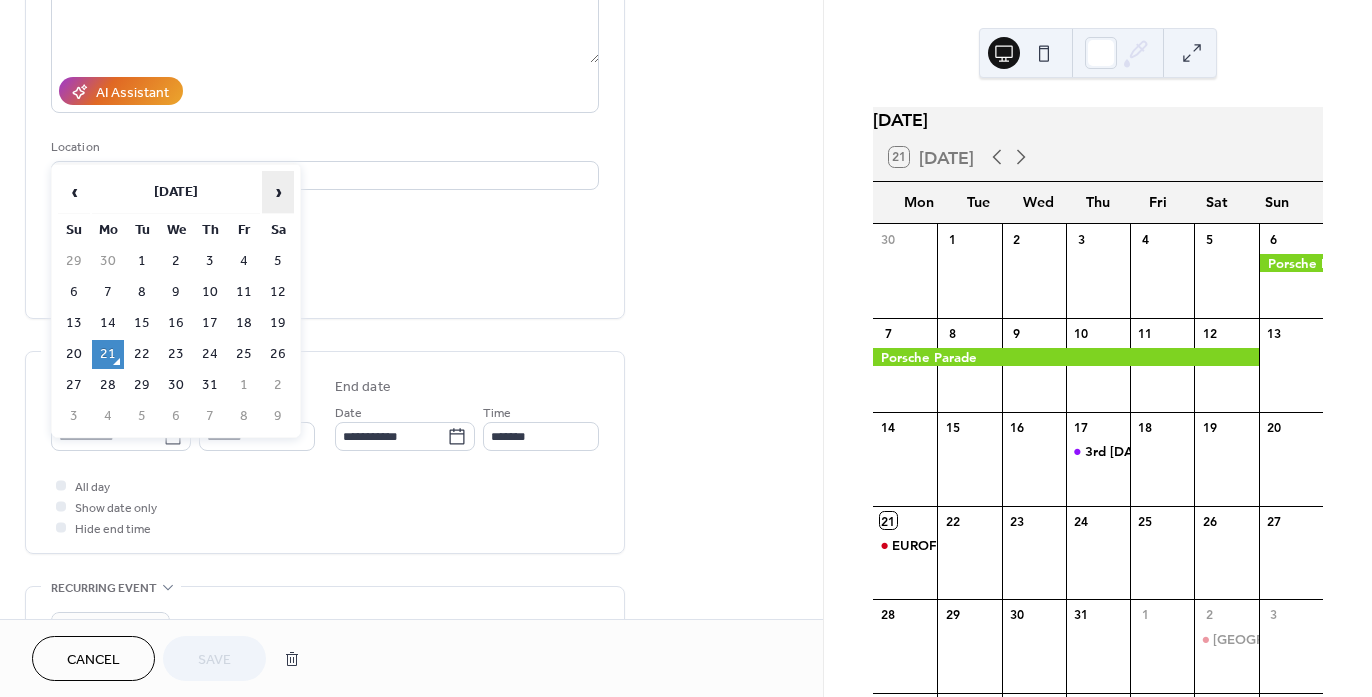 click on "›" at bounding box center (278, 192) 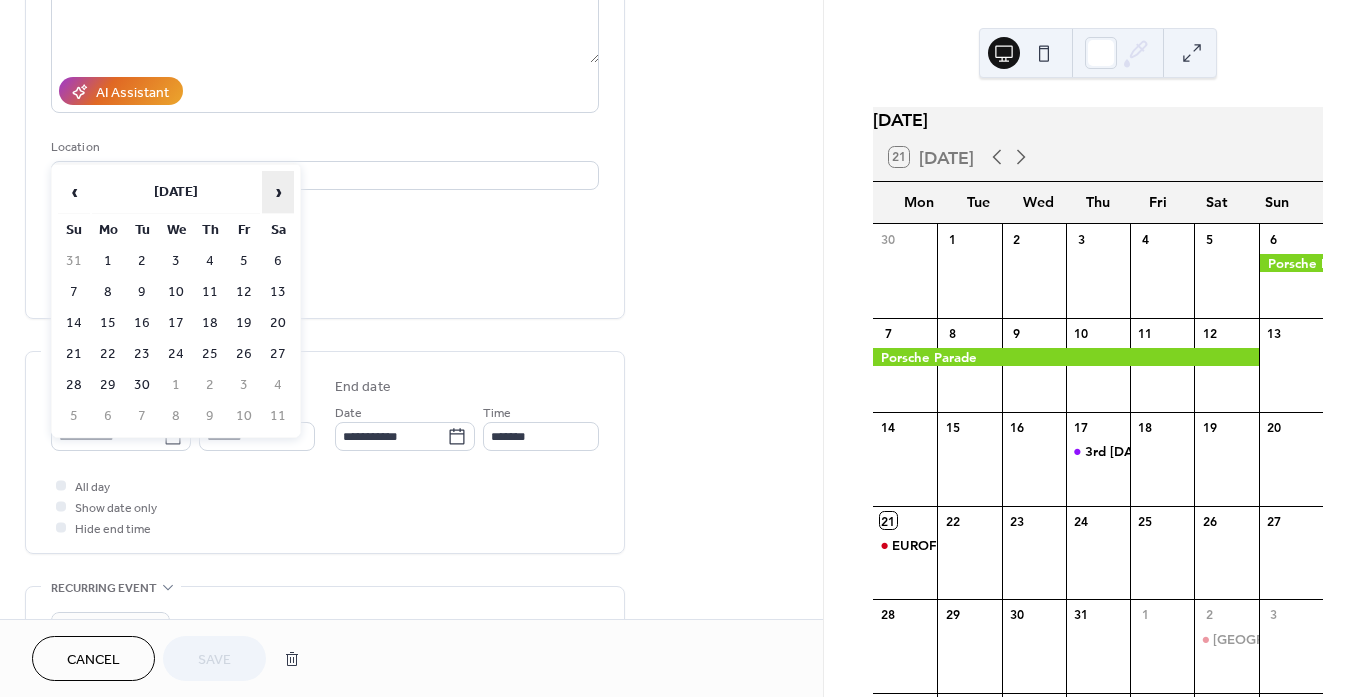 click on "›" at bounding box center [278, 192] 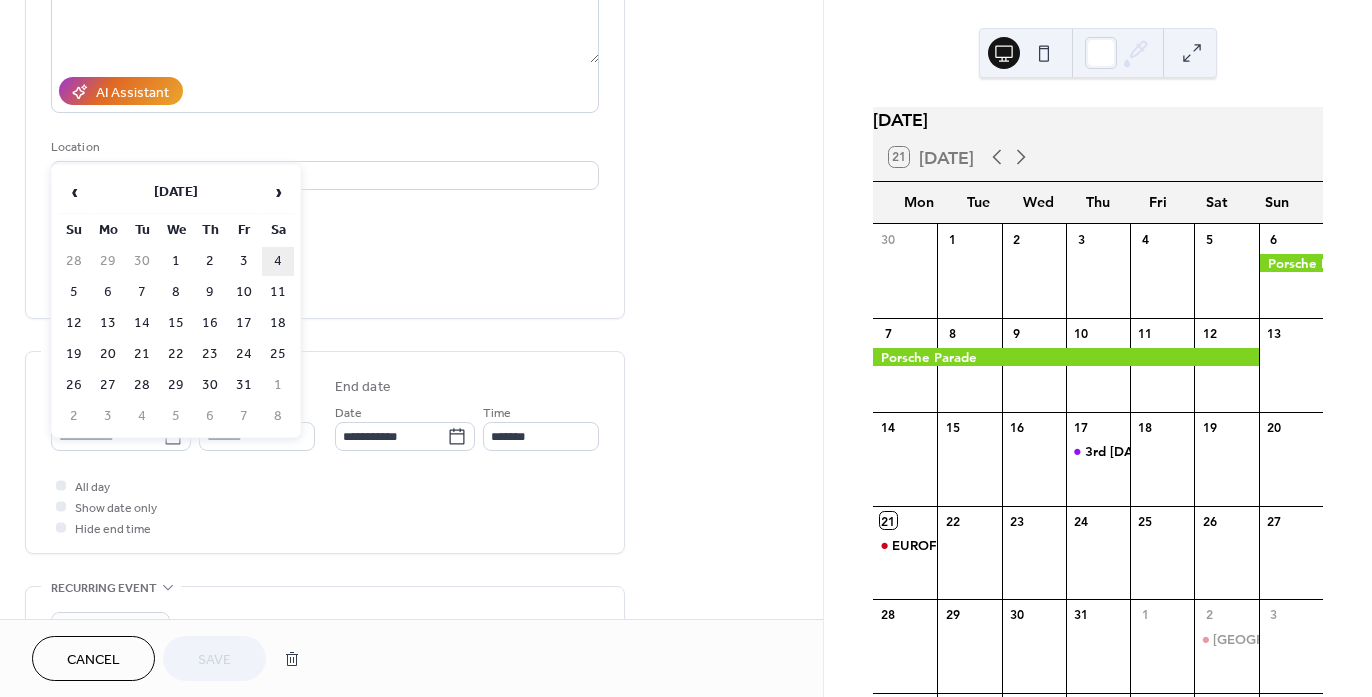 click on "4" at bounding box center (278, 261) 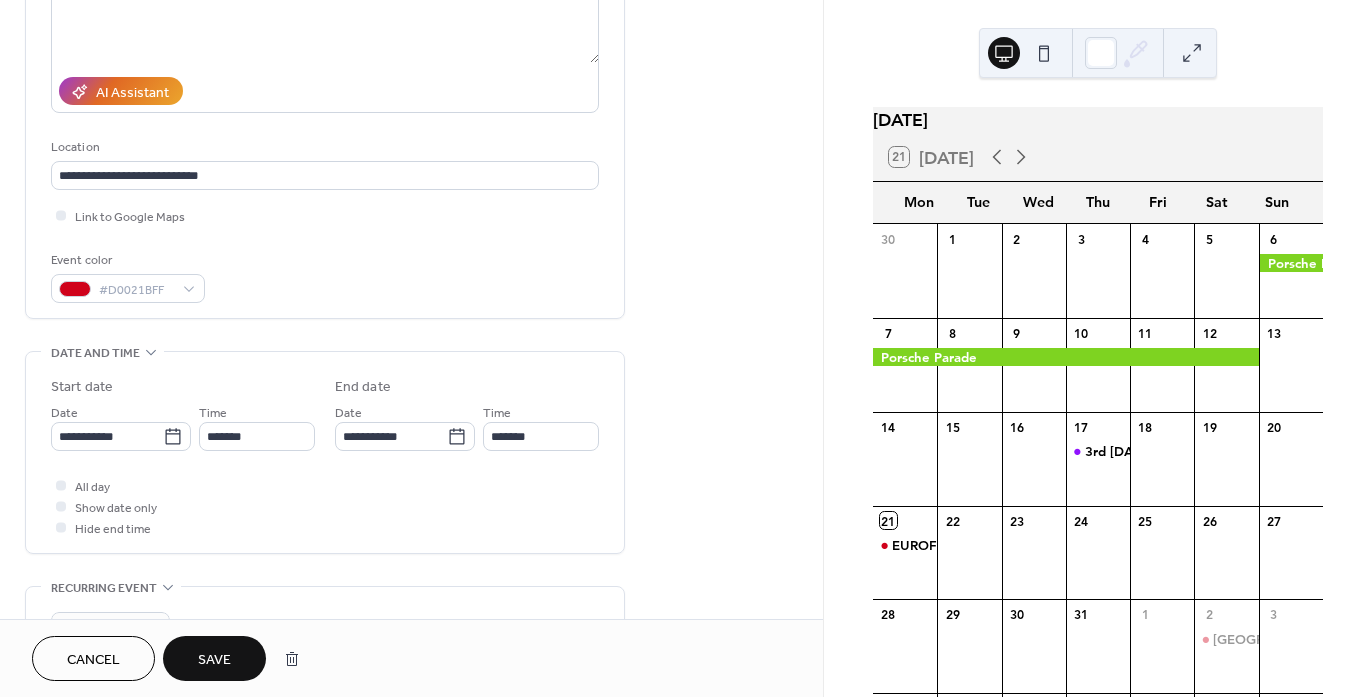 click on "Save" at bounding box center (214, 660) 